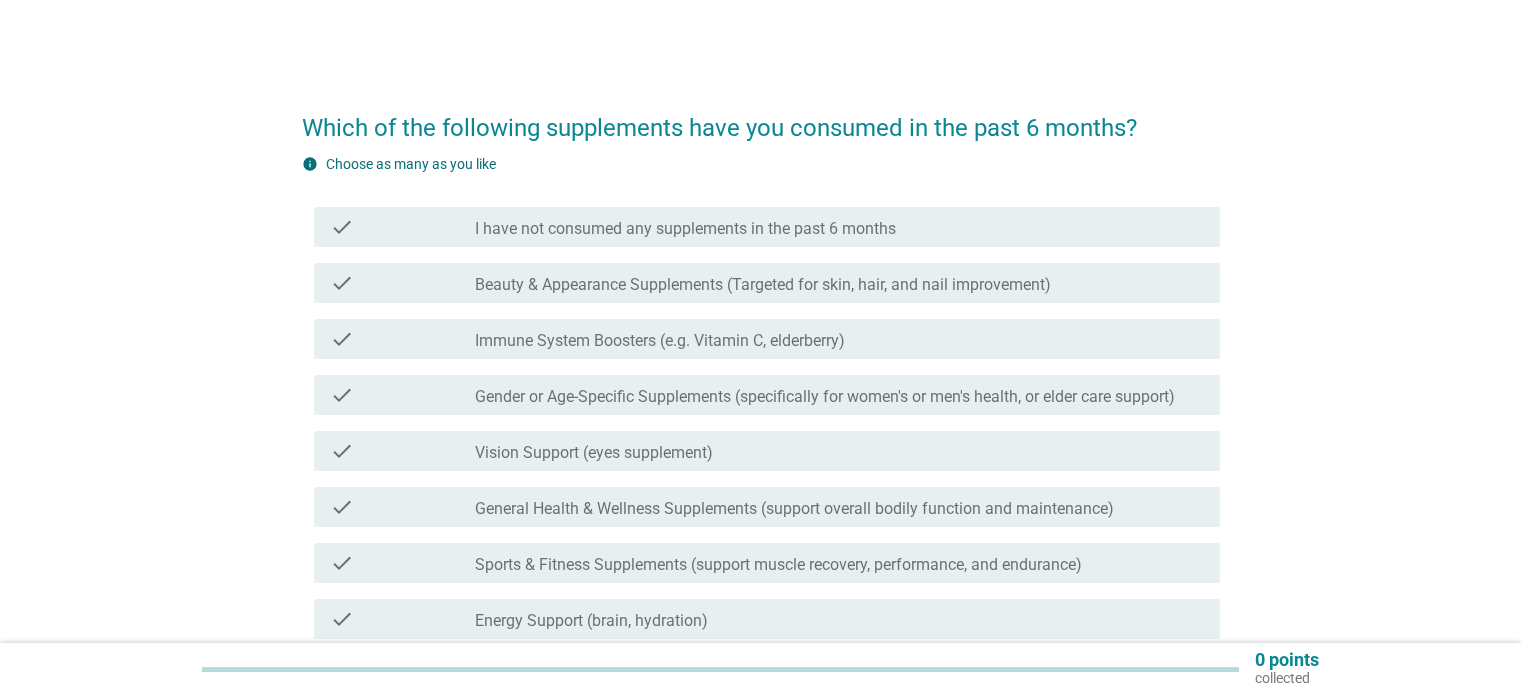 scroll, scrollTop: 0, scrollLeft: 0, axis: both 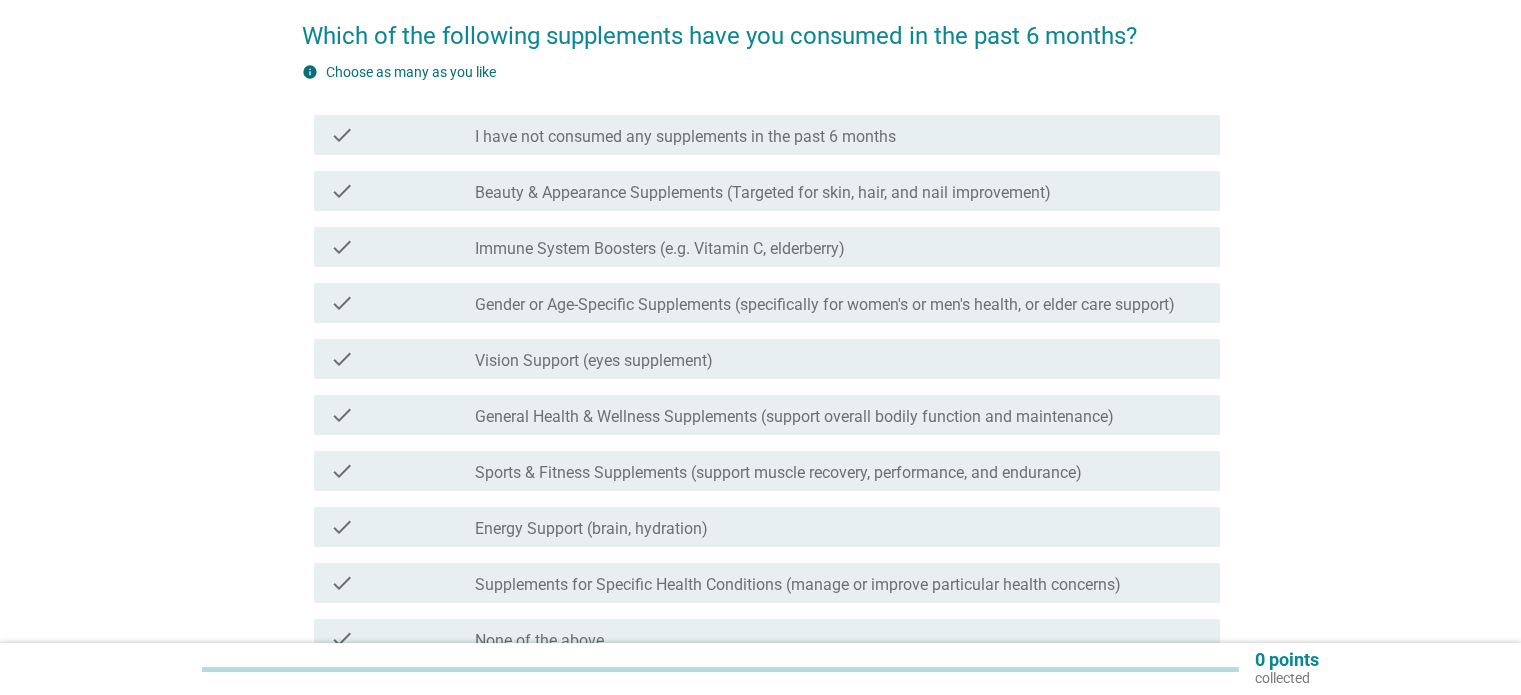 click on "check" at bounding box center [403, 191] 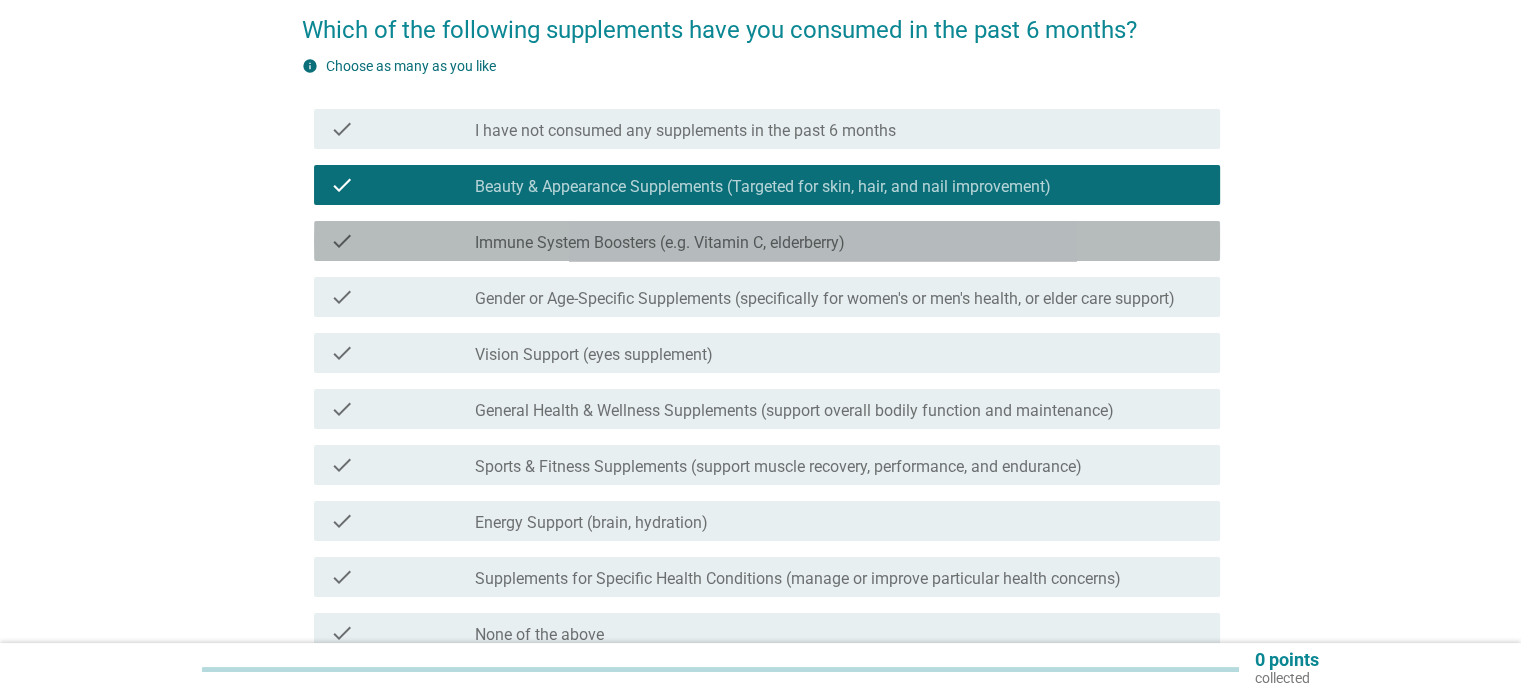 click on "check" at bounding box center [403, 241] 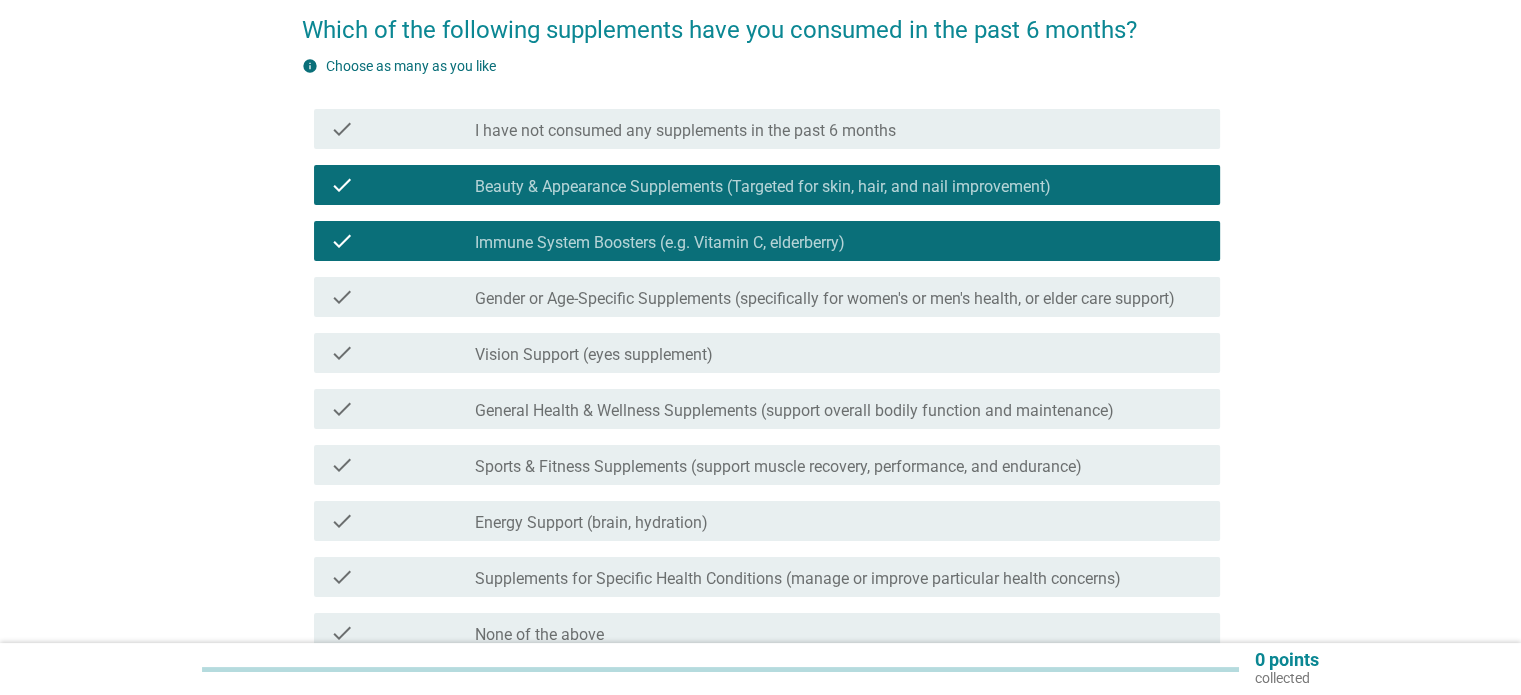 scroll, scrollTop: 99, scrollLeft: 0, axis: vertical 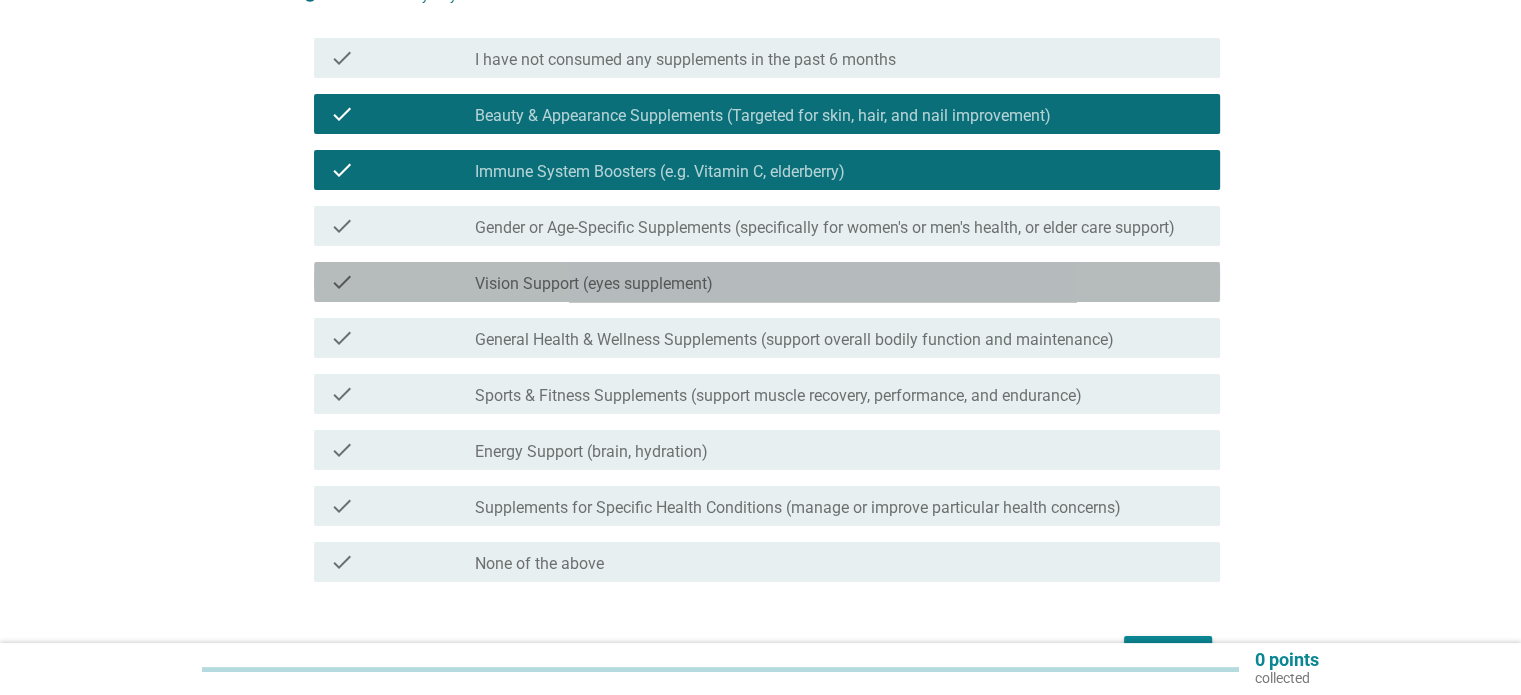 click on "check" at bounding box center (403, 282) 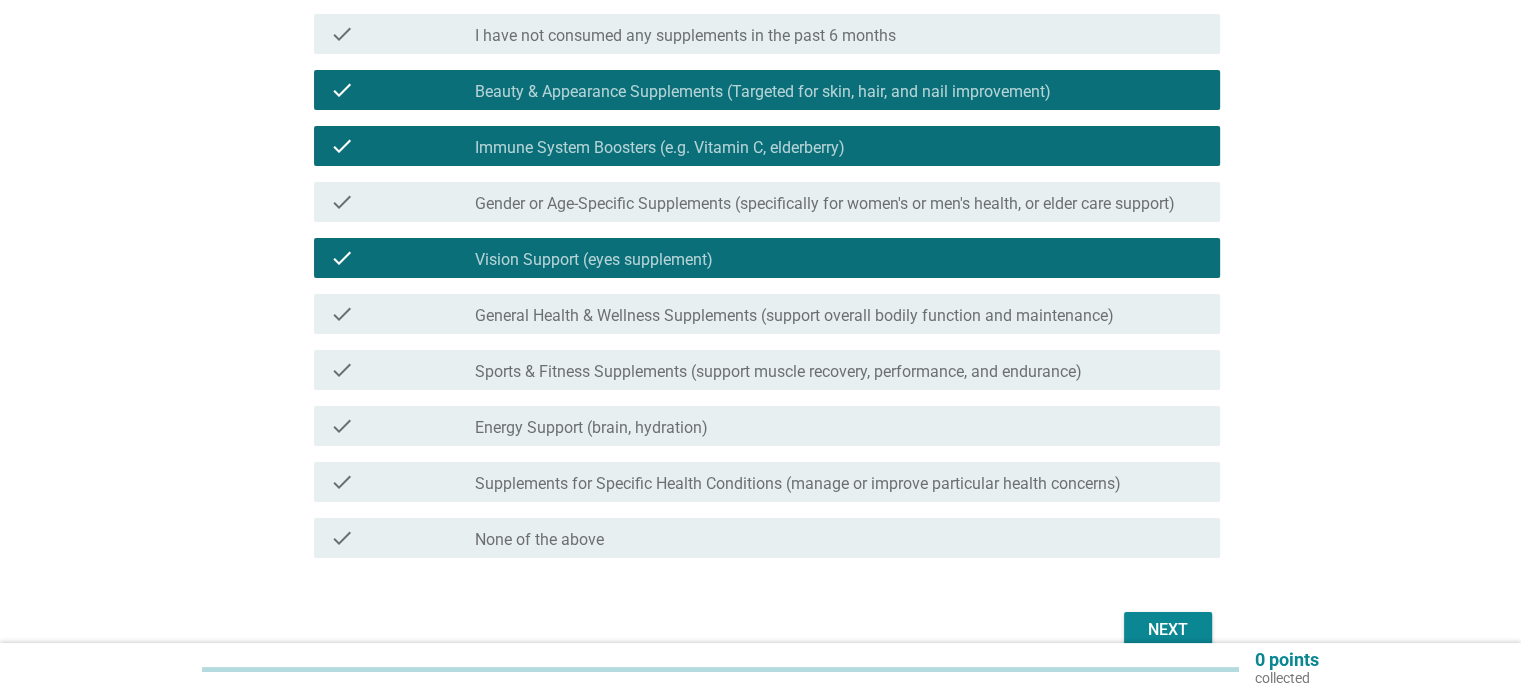 click on "check     check_box_outline_blank General Health & Wellness Supplements (support overall bodily function and maintenance)" at bounding box center [767, 314] 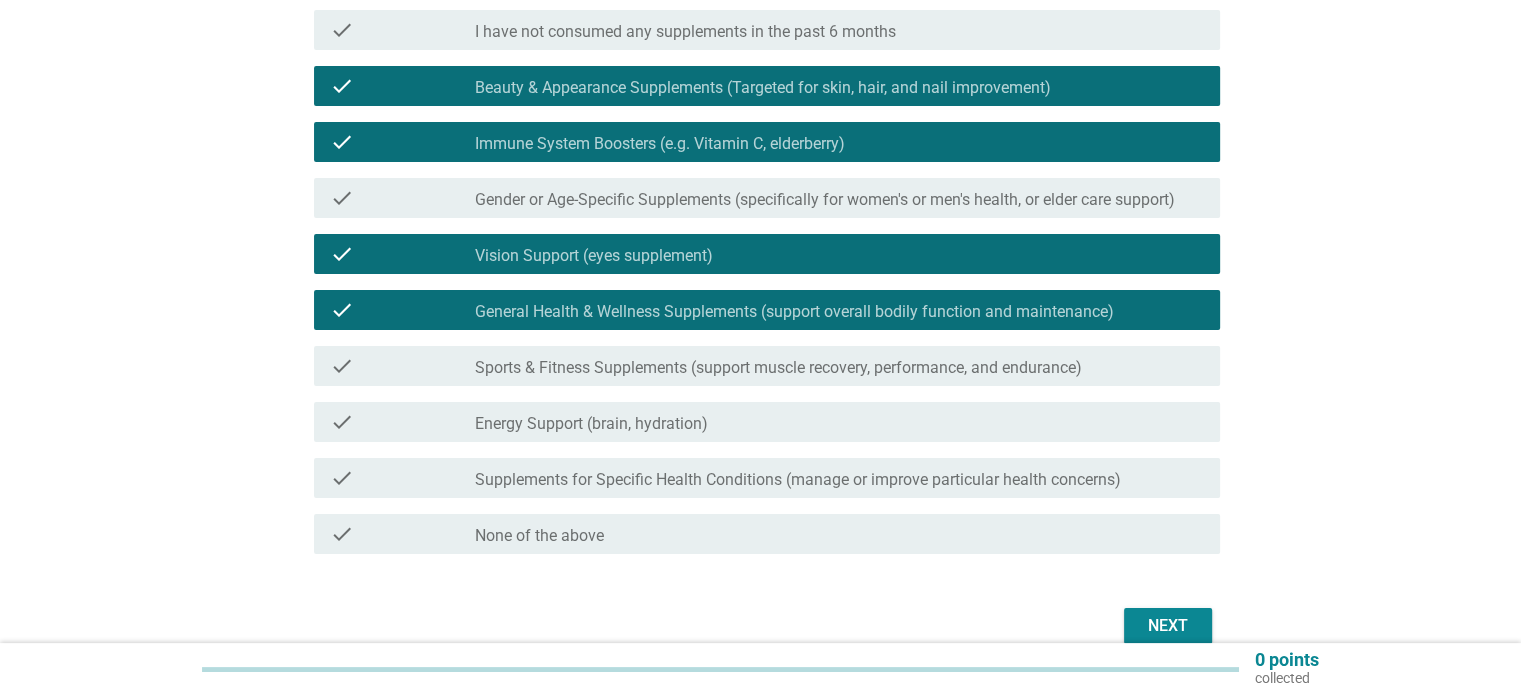 click on "check" at bounding box center [403, 366] 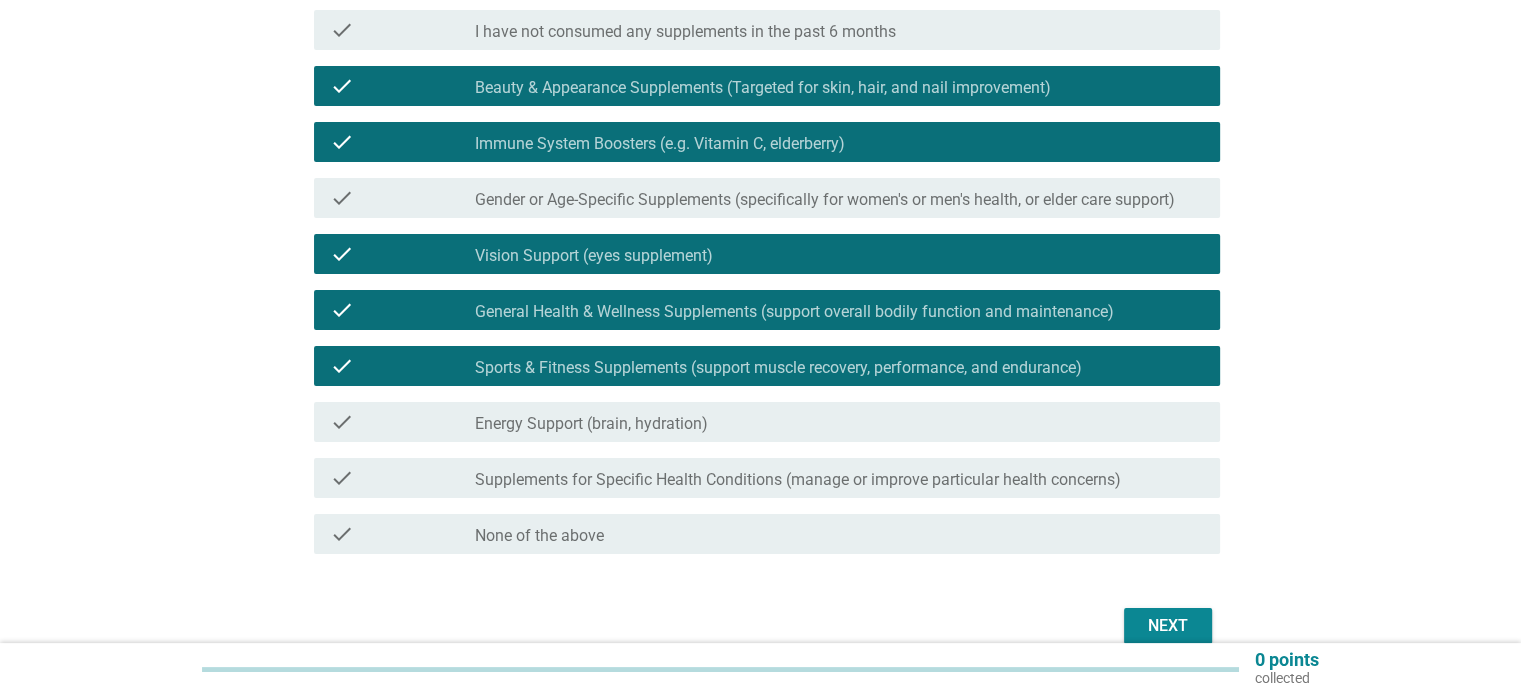 scroll, scrollTop: 198, scrollLeft: 0, axis: vertical 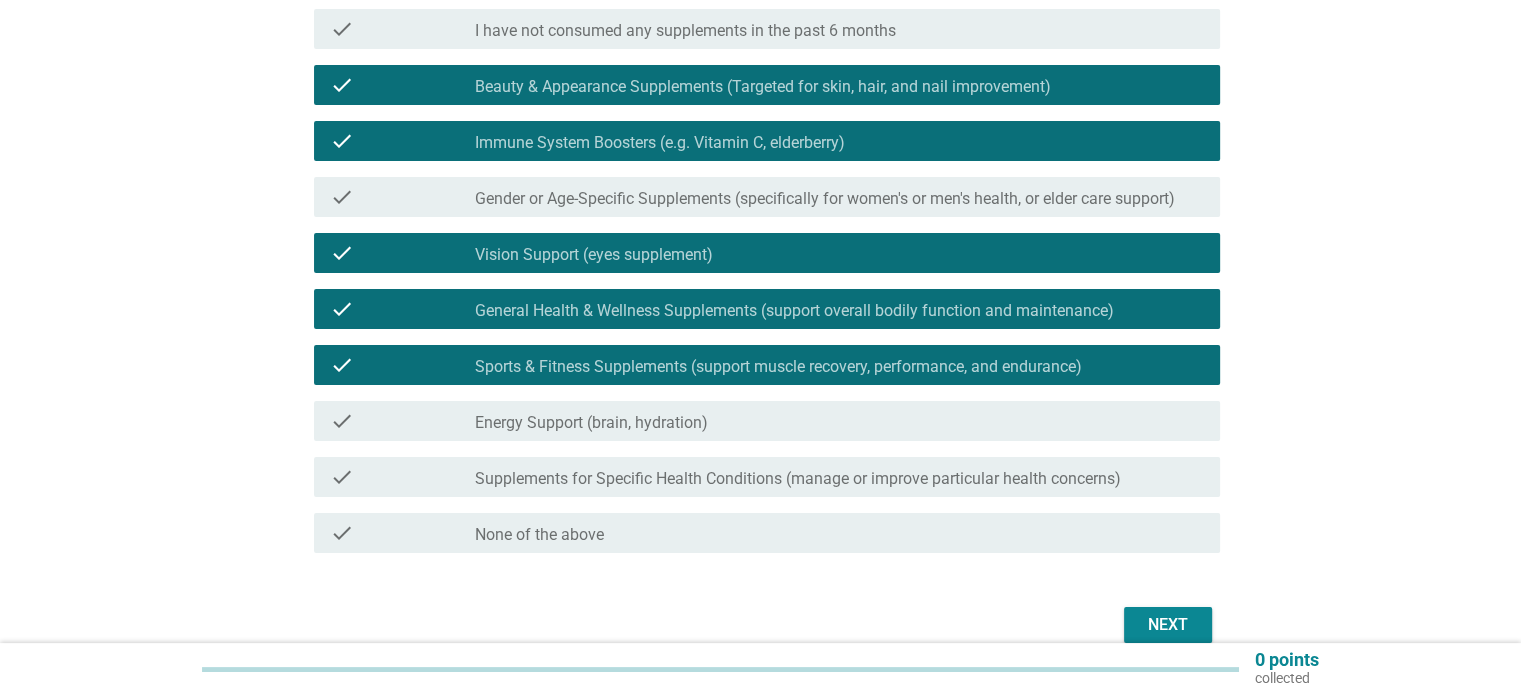 click on "check" at bounding box center (403, 477) 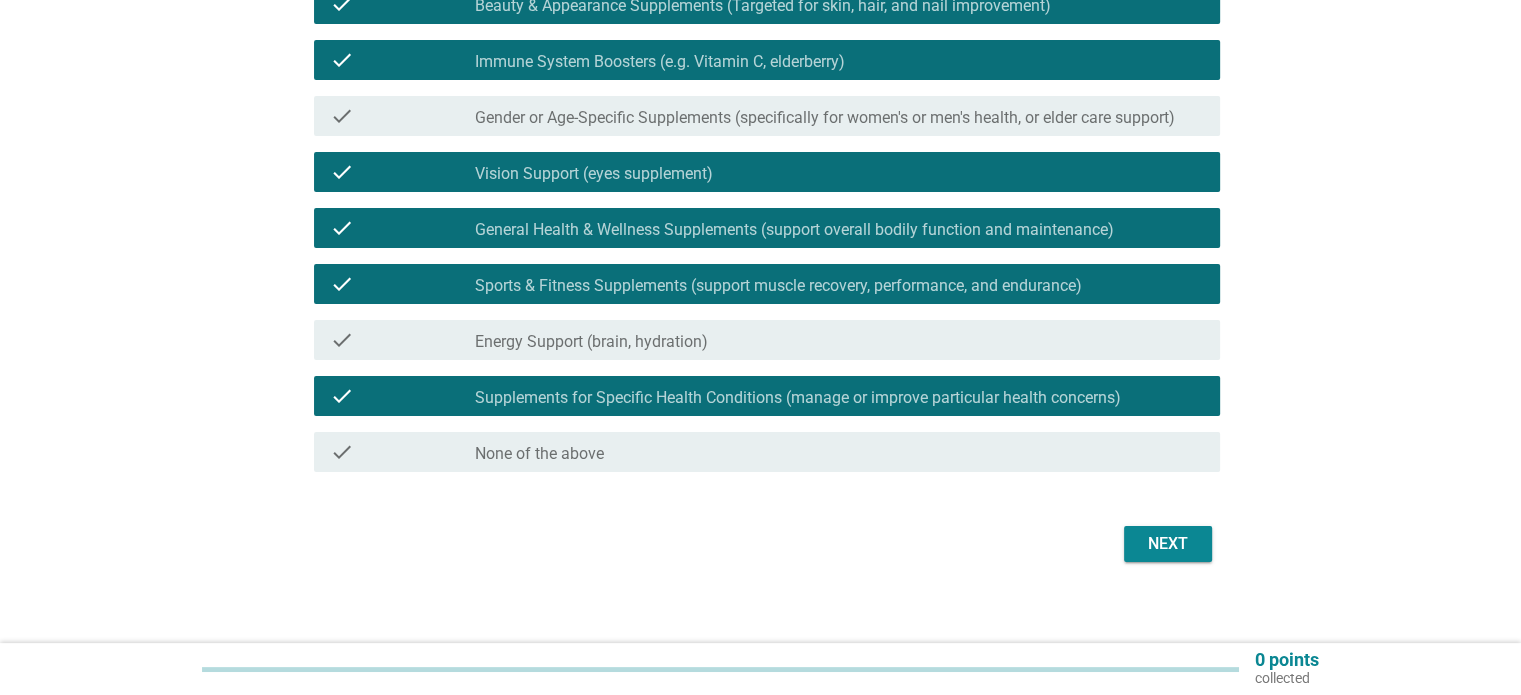 scroll, scrollTop: 293, scrollLeft: 0, axis: vertical 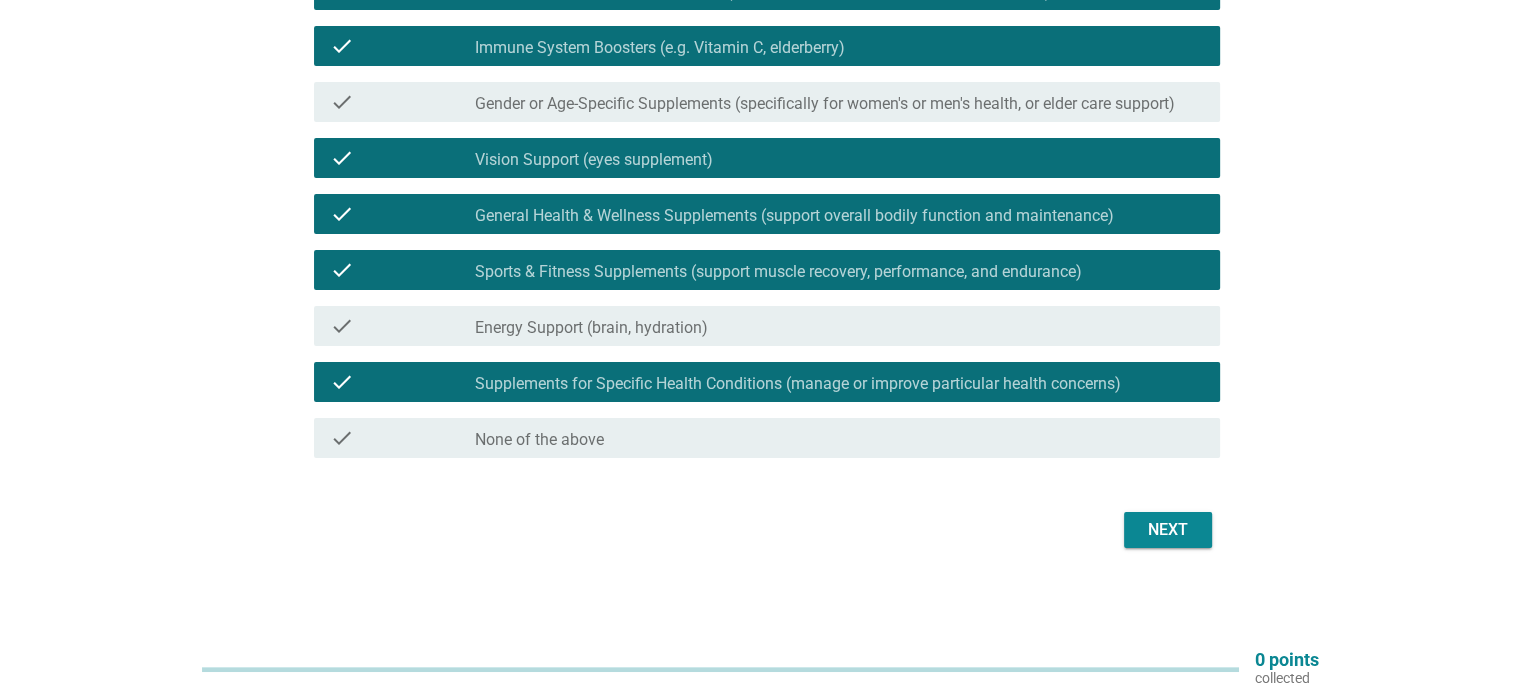 click on "Next" at bounding box center (1168, 530) 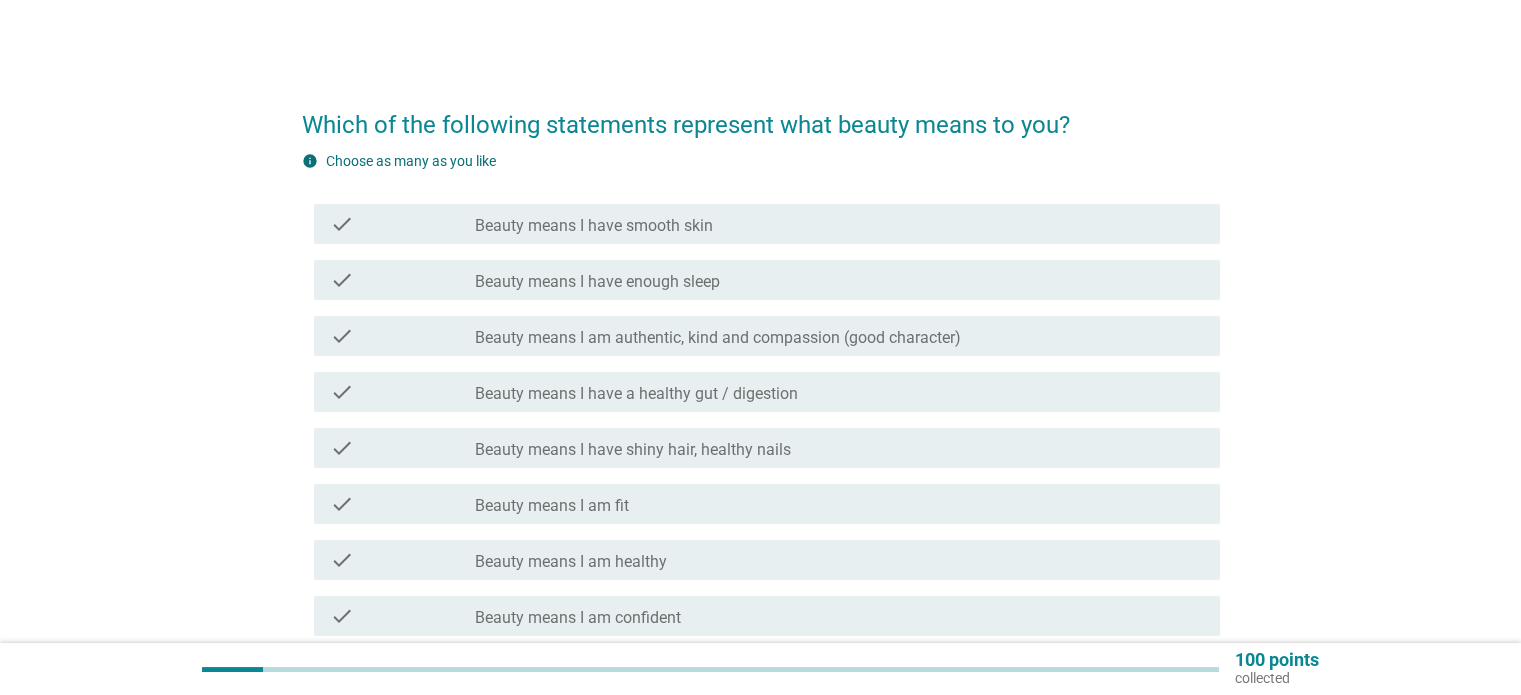 scroll, scrollTop: 4, scrollLeft: 0, axis: vertical 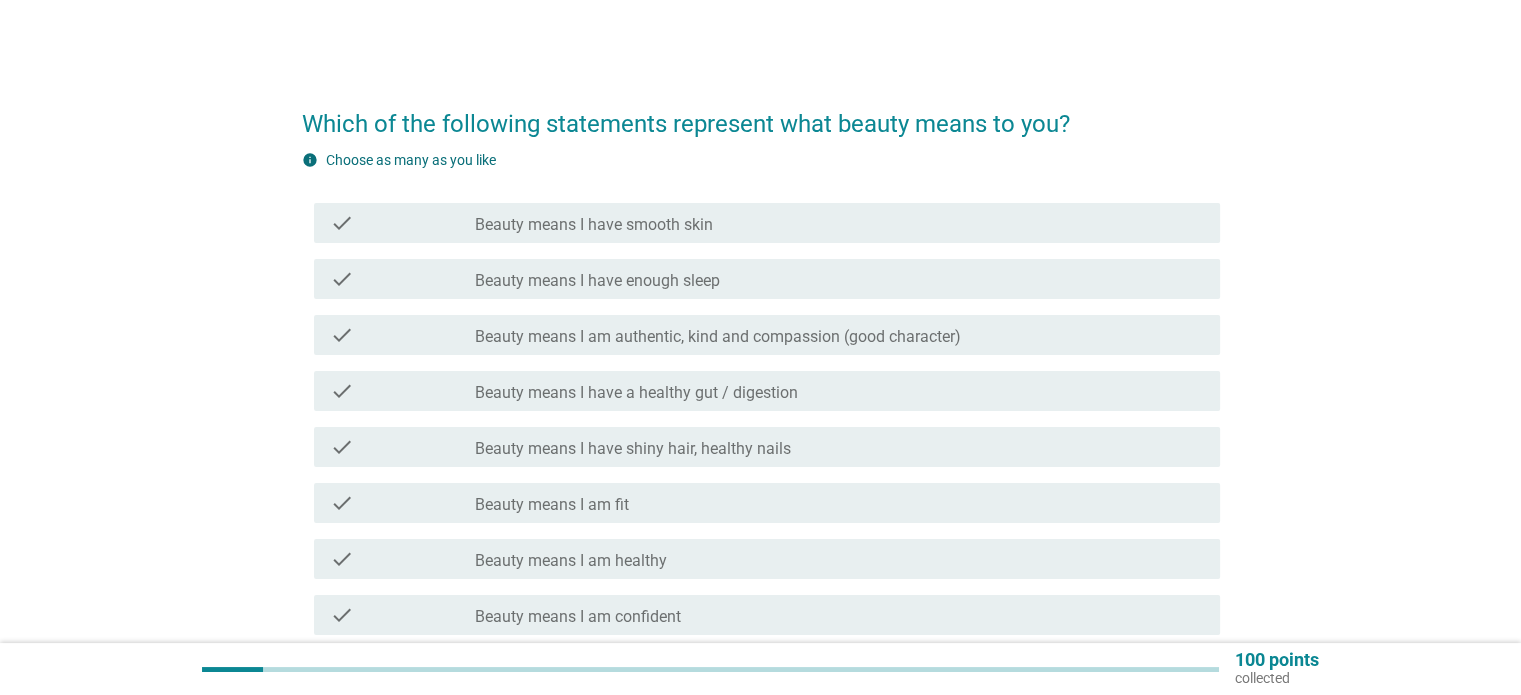 click on "check_box_outline_blank Beauty means I am healthy" at bounding box center (839, 559) 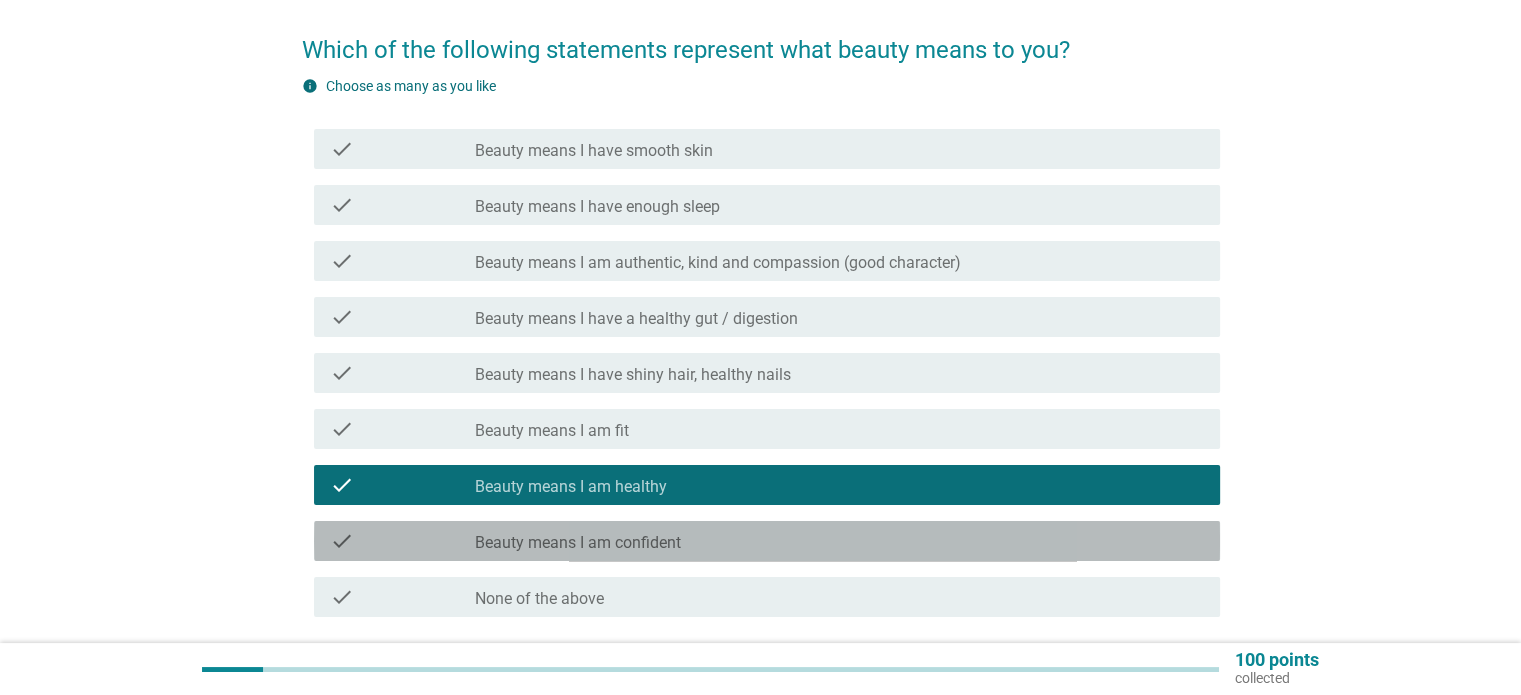 click on "Beauty means I am confident" at bounding box center (578, 543) 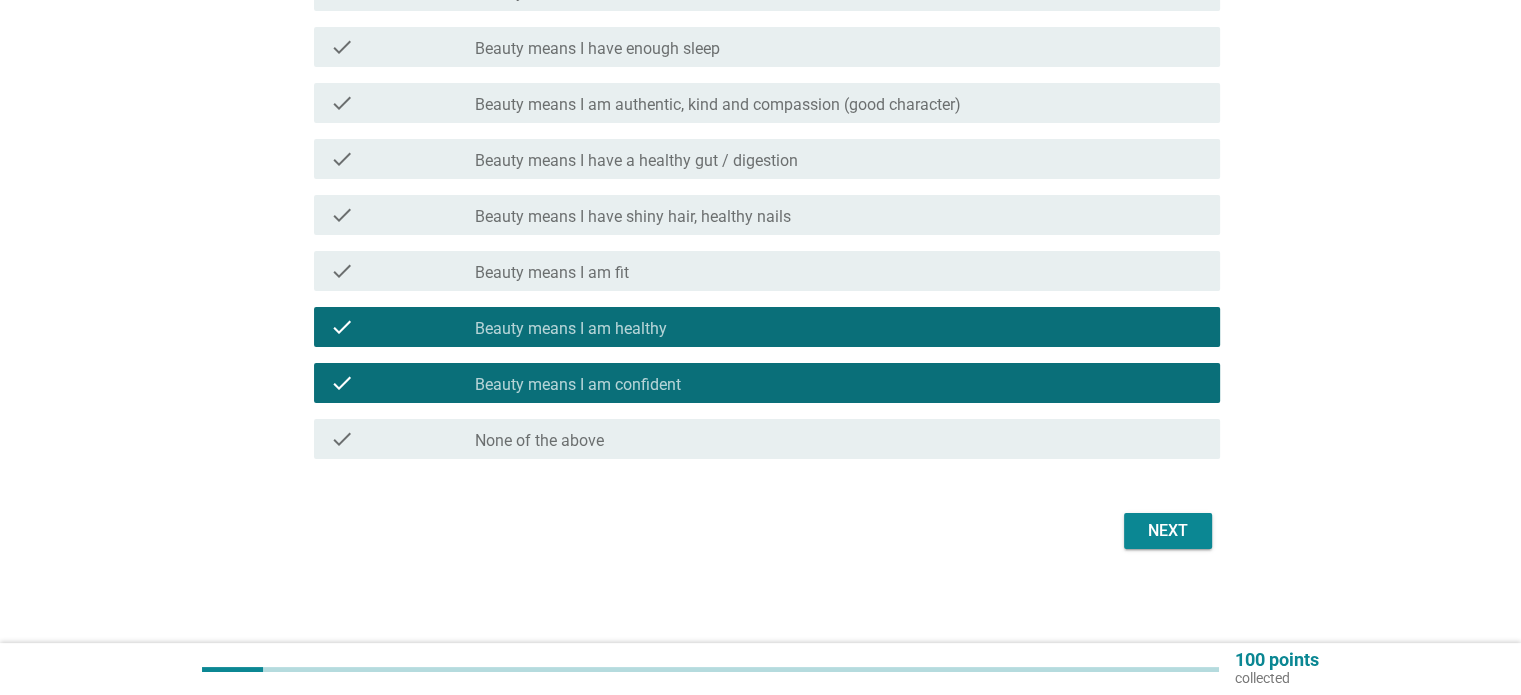 scroll, scrollTop: 237, scrollLeft: 0, axis: vertical 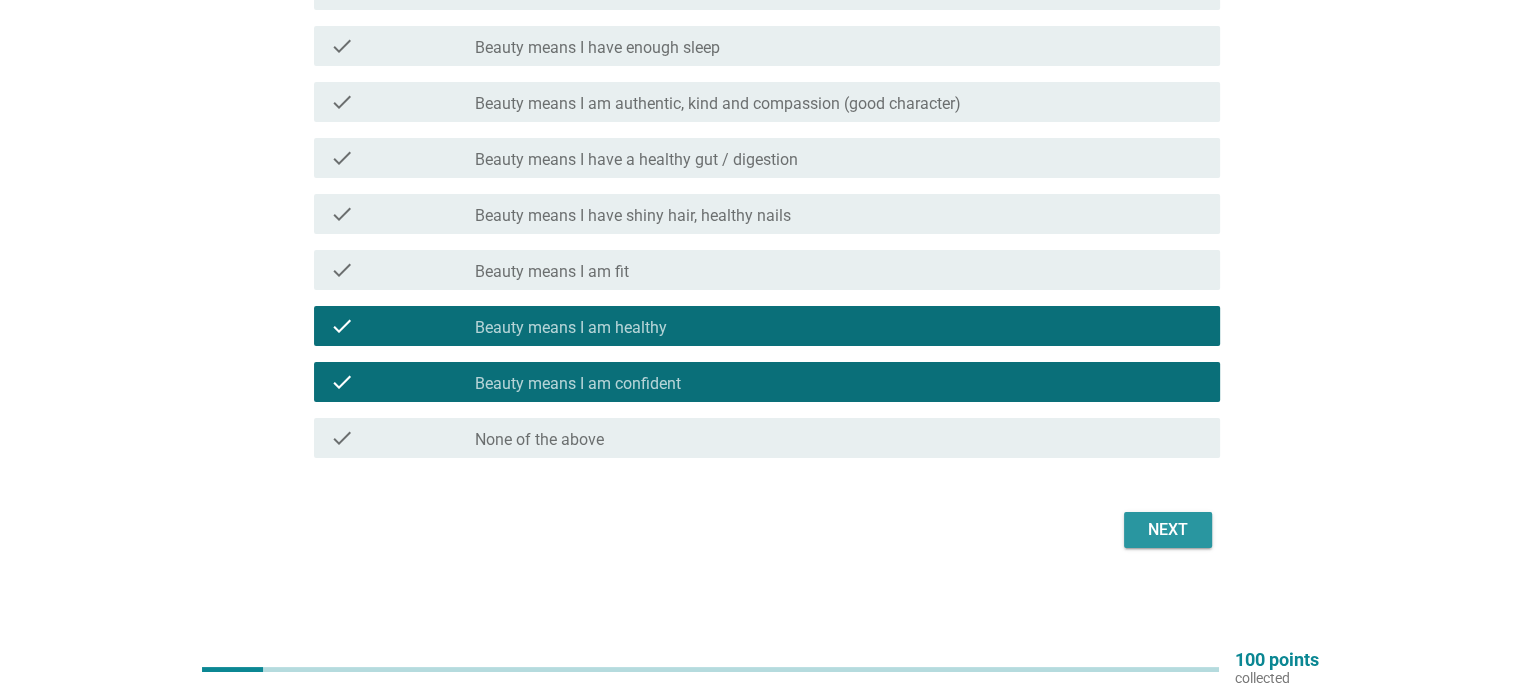 click on "Next" at bounding box center (1168, 530) 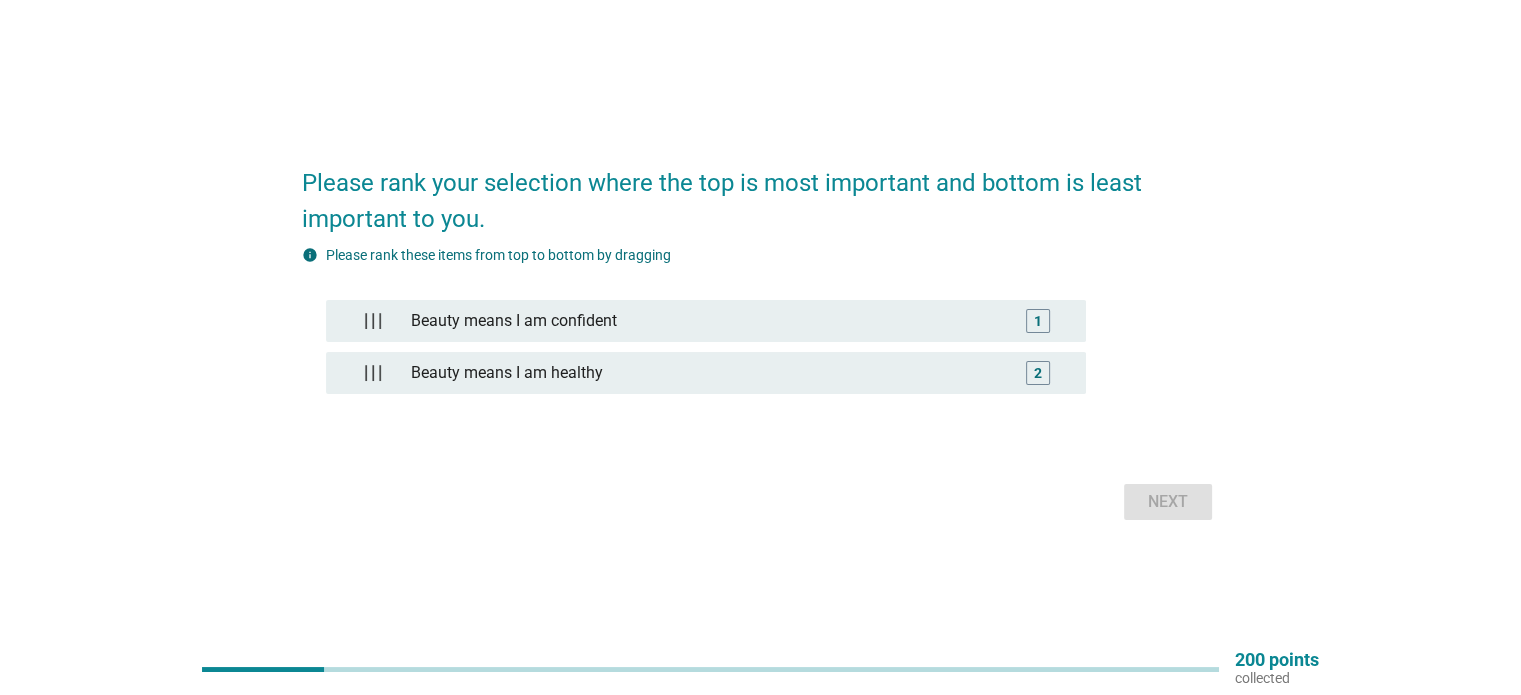 scroll, scrollTop: 12, scrollLeft: 0, axis: vertical 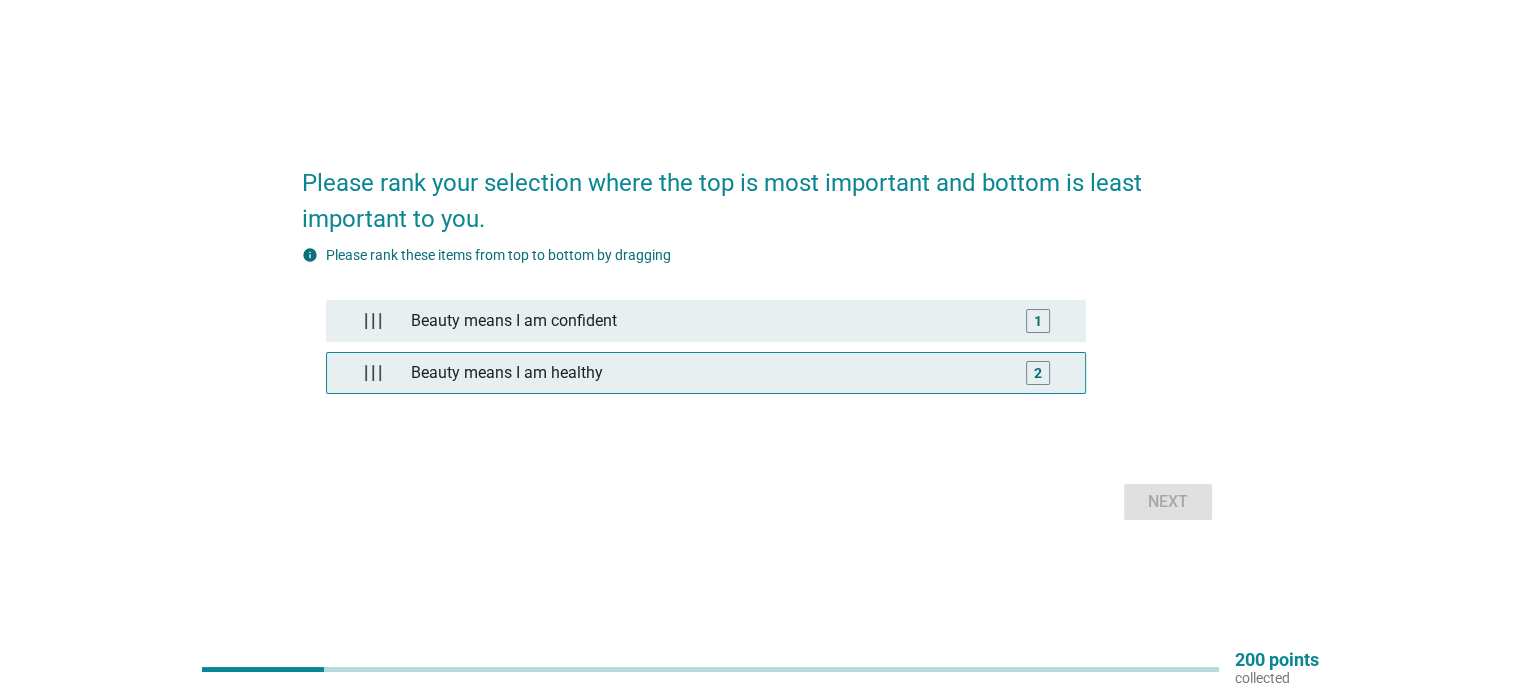 type 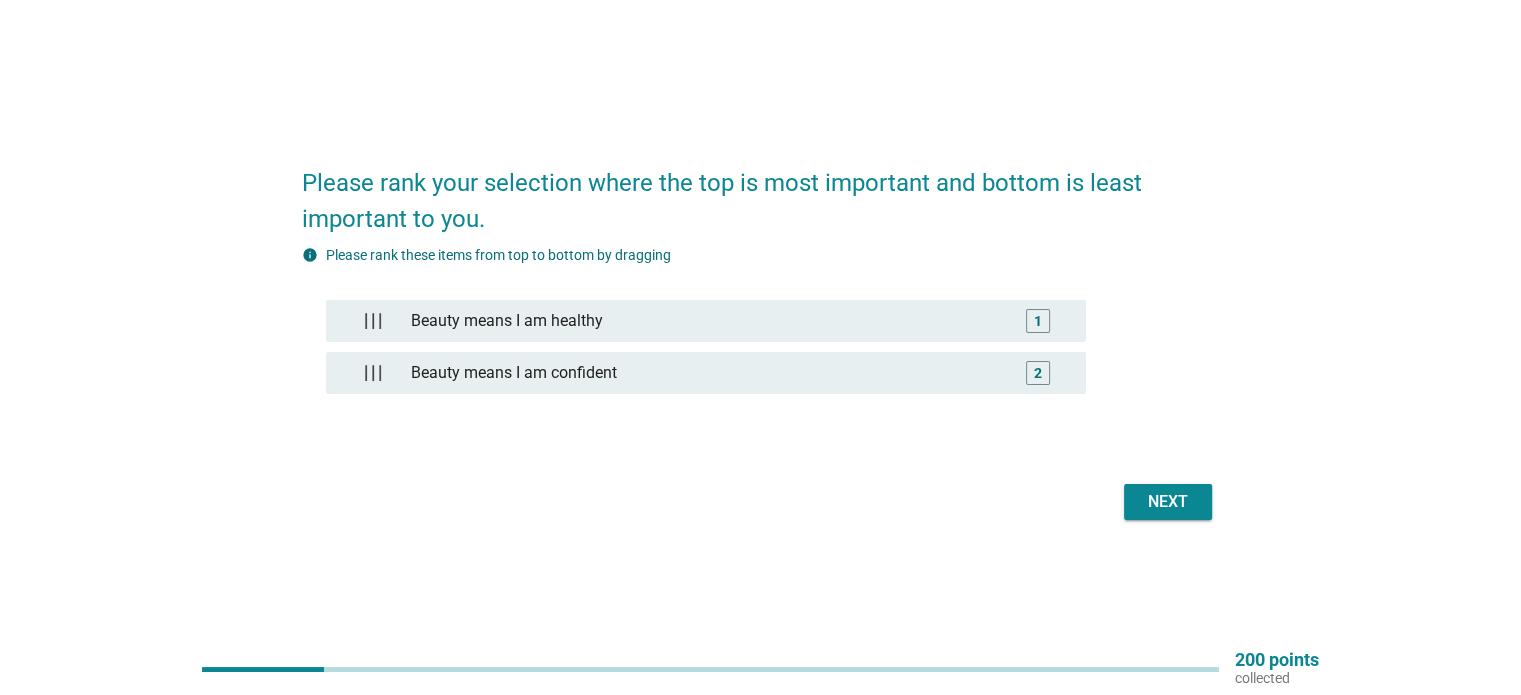 click on "Next" at bounding box center [1168, 502] 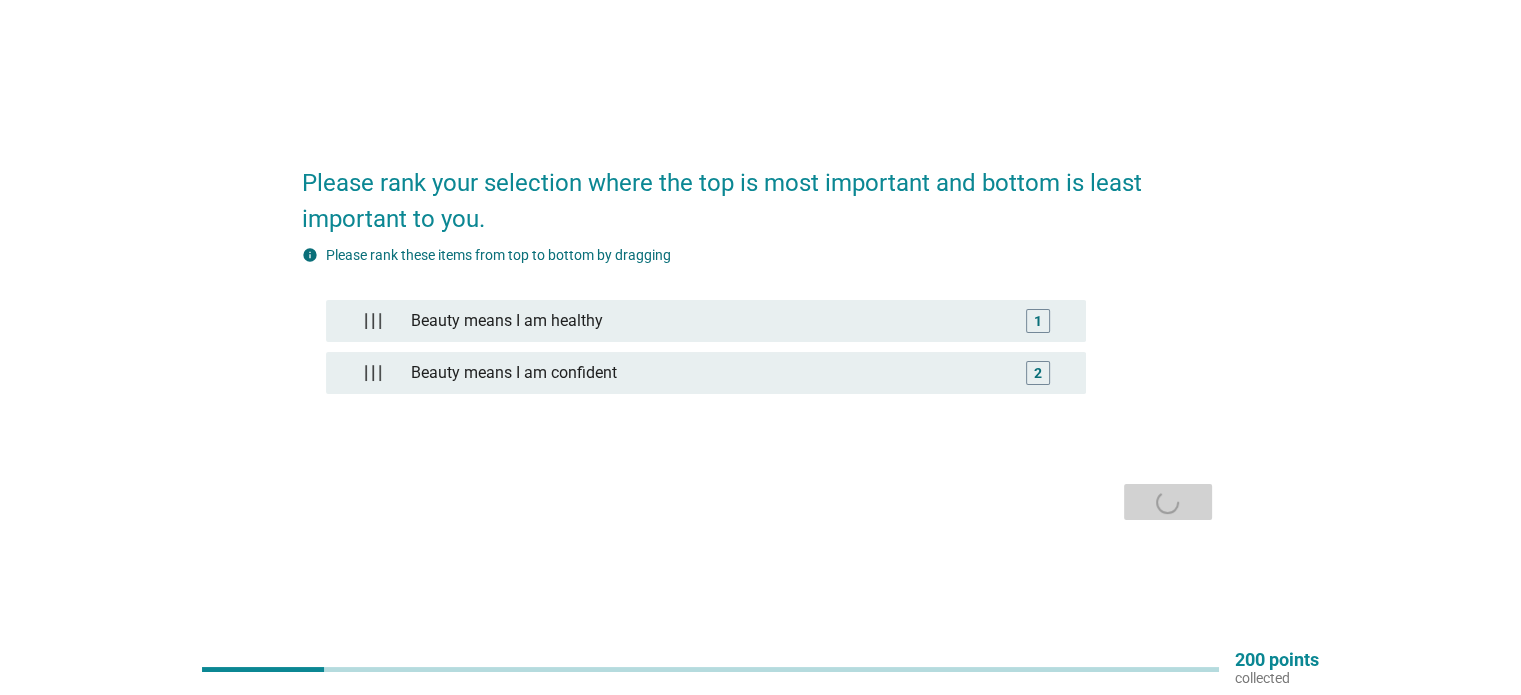 scroll, scrollTop: 0, scrollLeft: 0, axis: both 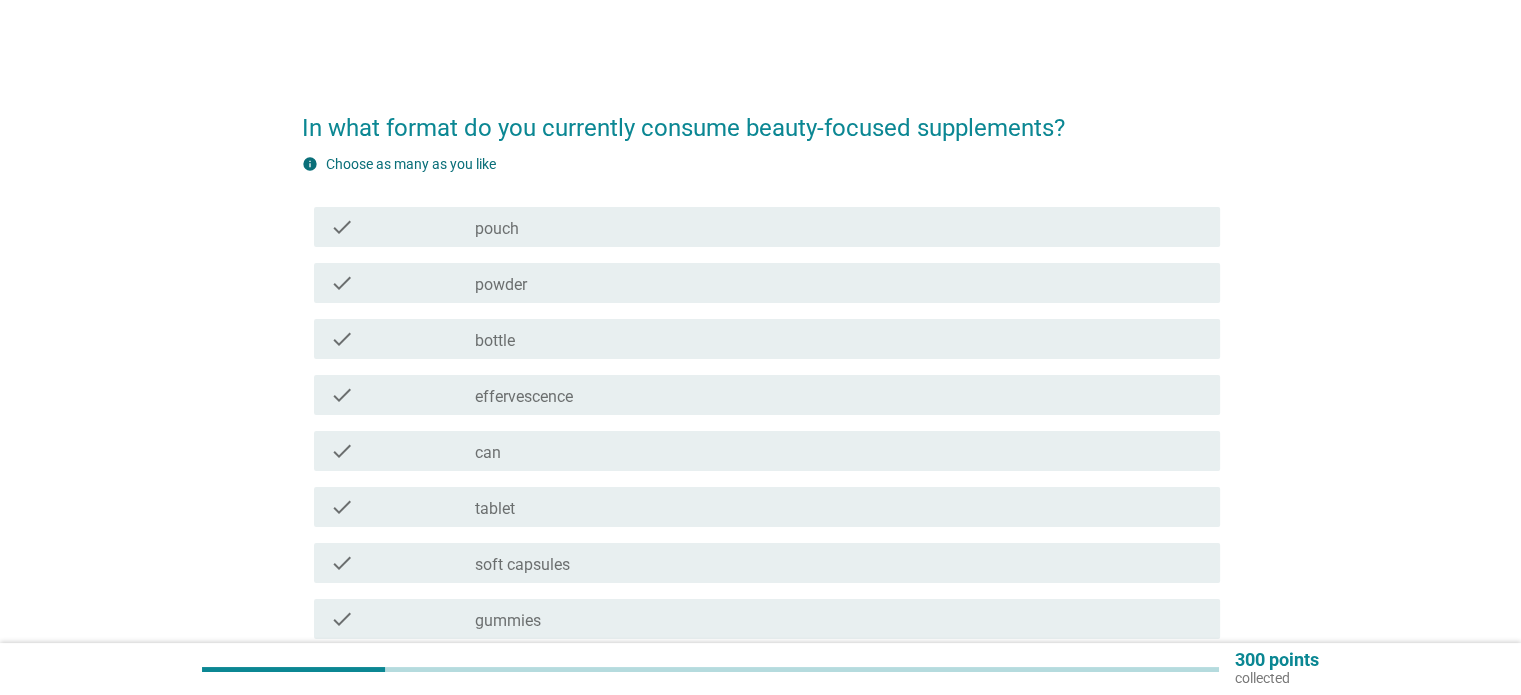 click on "check" at bounding box center [403, 339] 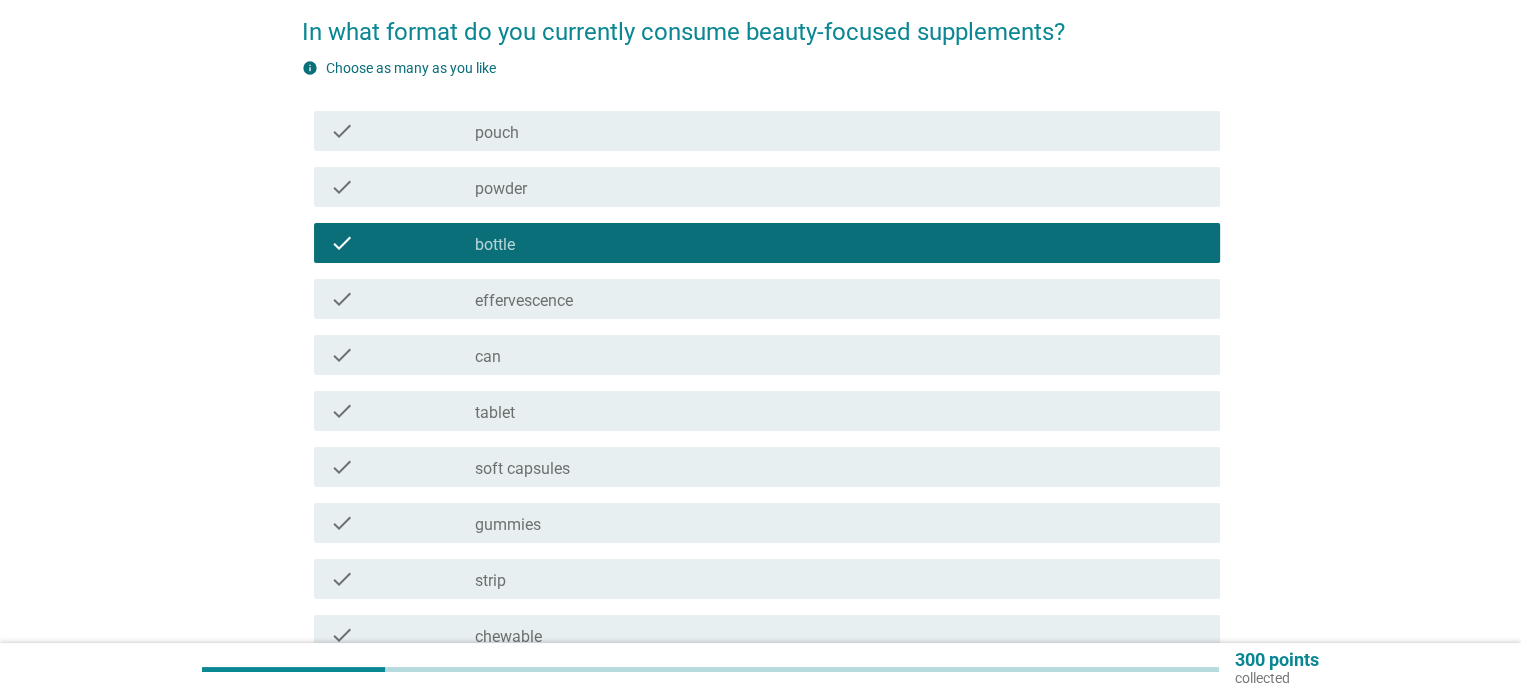 click on "tablet" at bounding box center [495, 413] 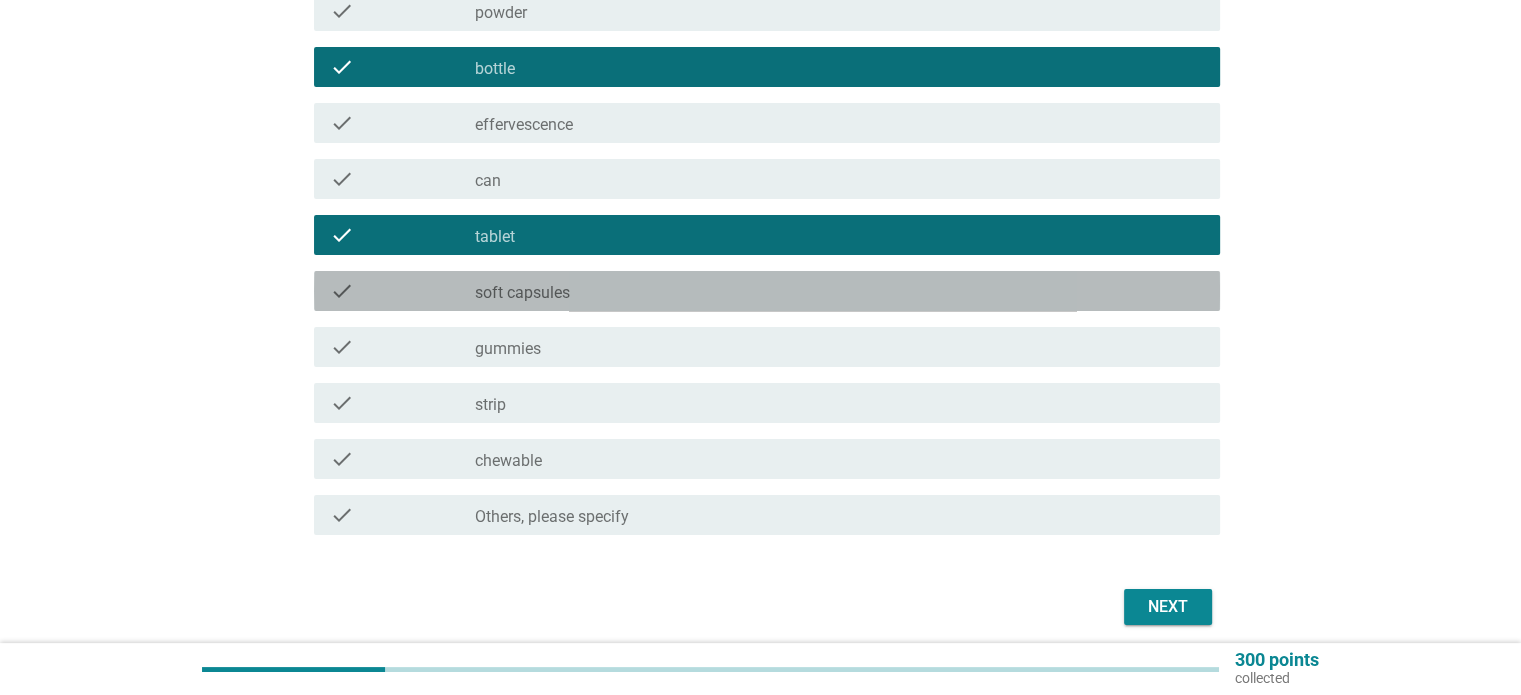 click on "check_box_outline_blank soft capsules" at bounding box center (839, 291) 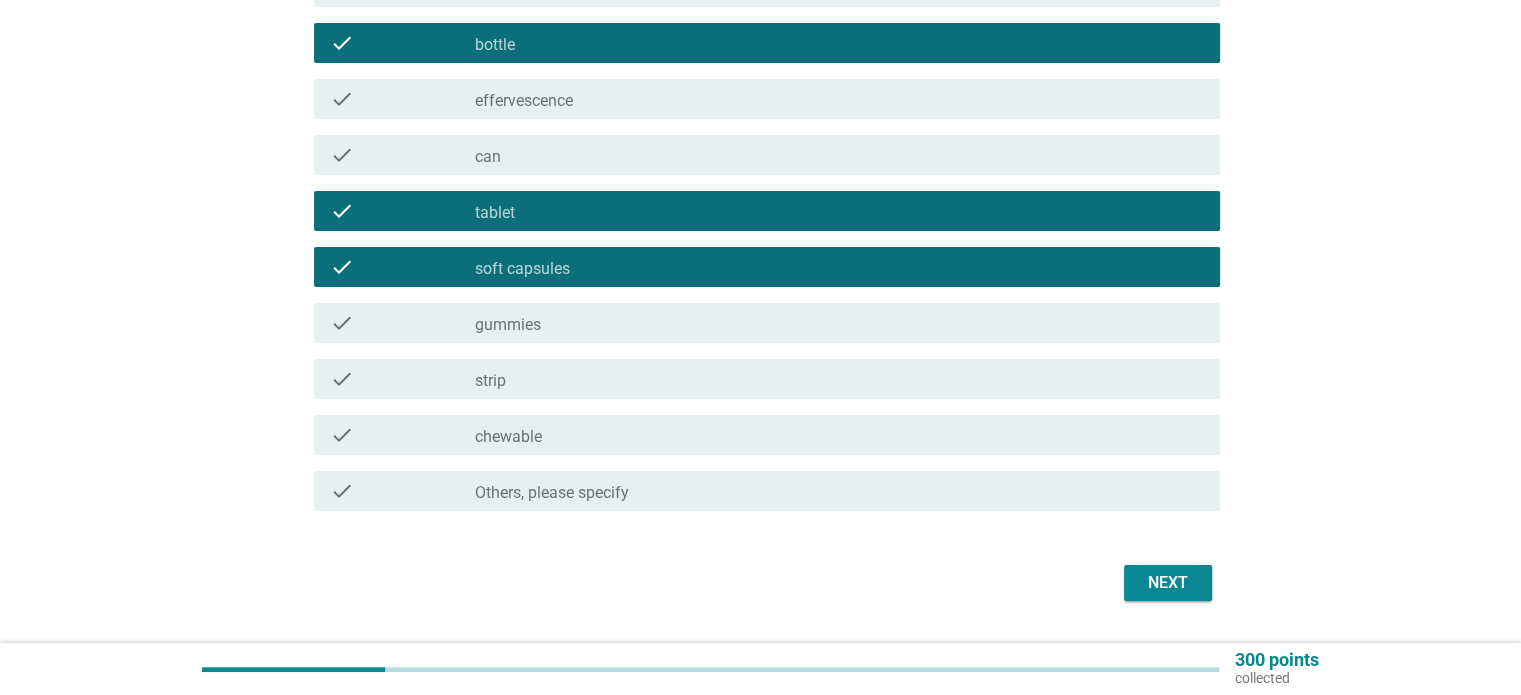 click on "Next" at bounding box center (1168, 583) 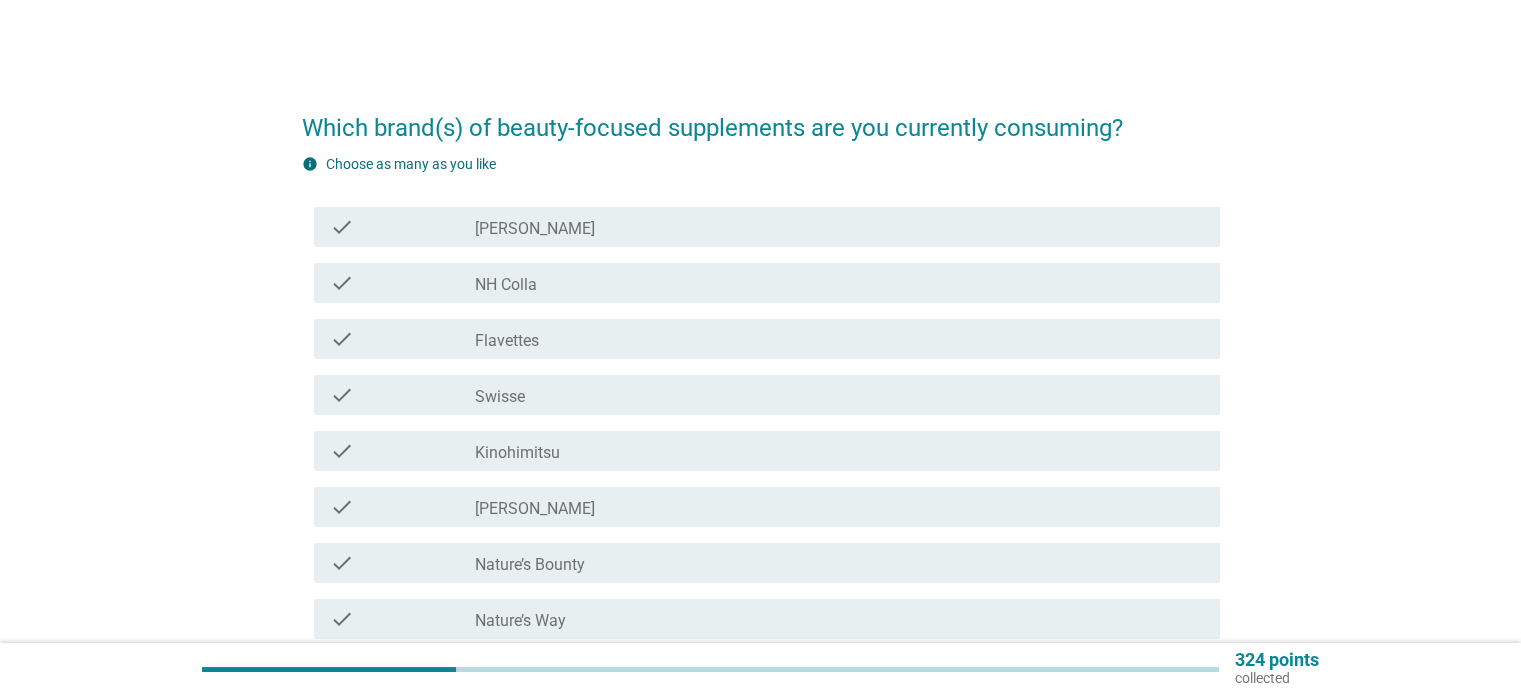 scroll, scrollTop: 0, scrollLeft: 0, axis: both 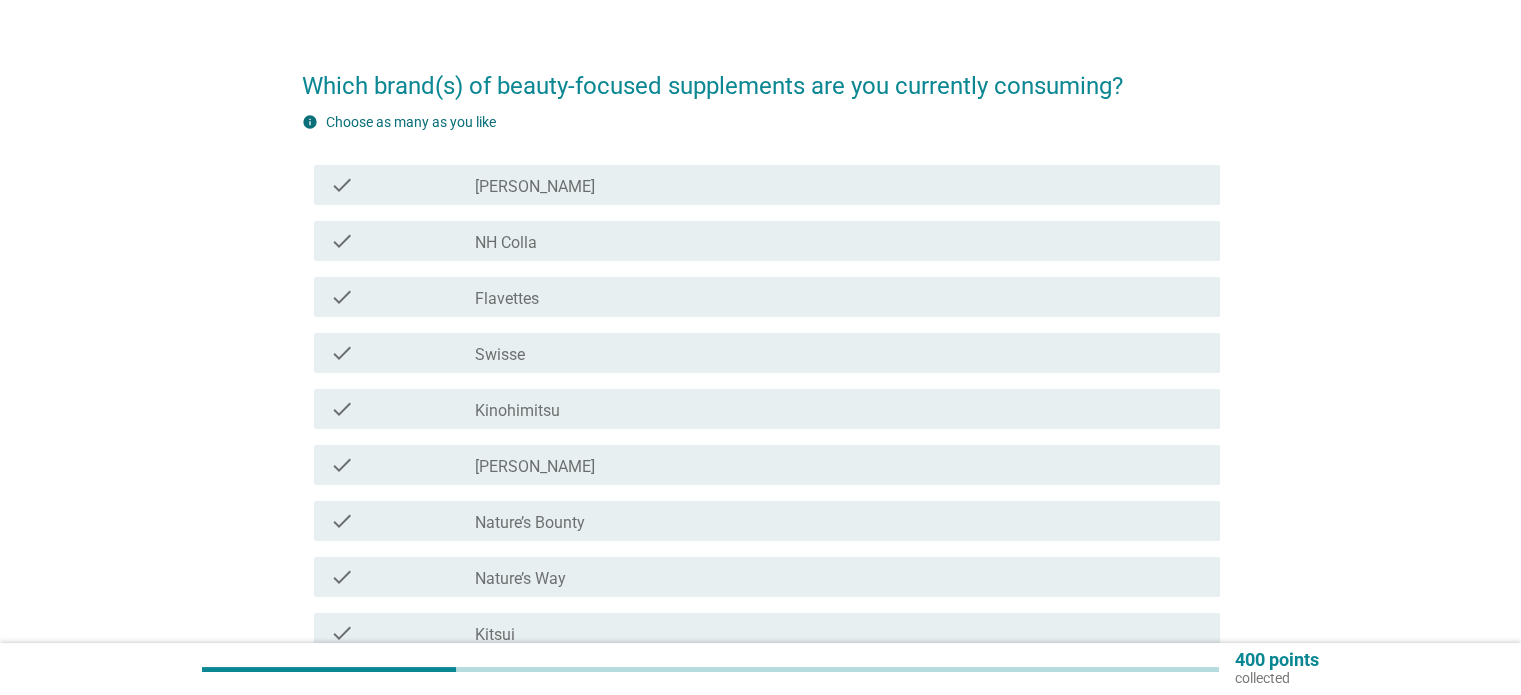 click on "check_box_outline_blank Blackmores" at bounding box center [839, 185] 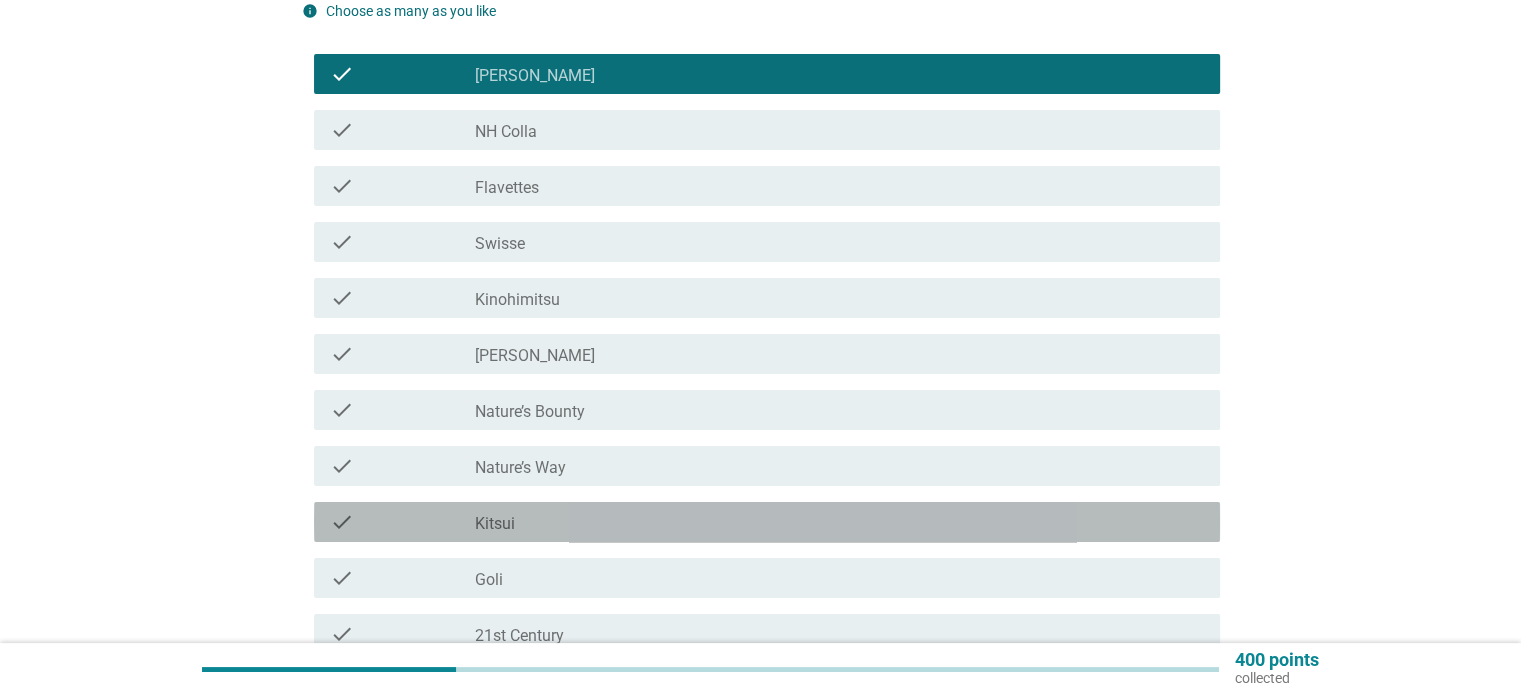 click on "check_box_outline_blank Kitsui" at bounding box center [839, 522] 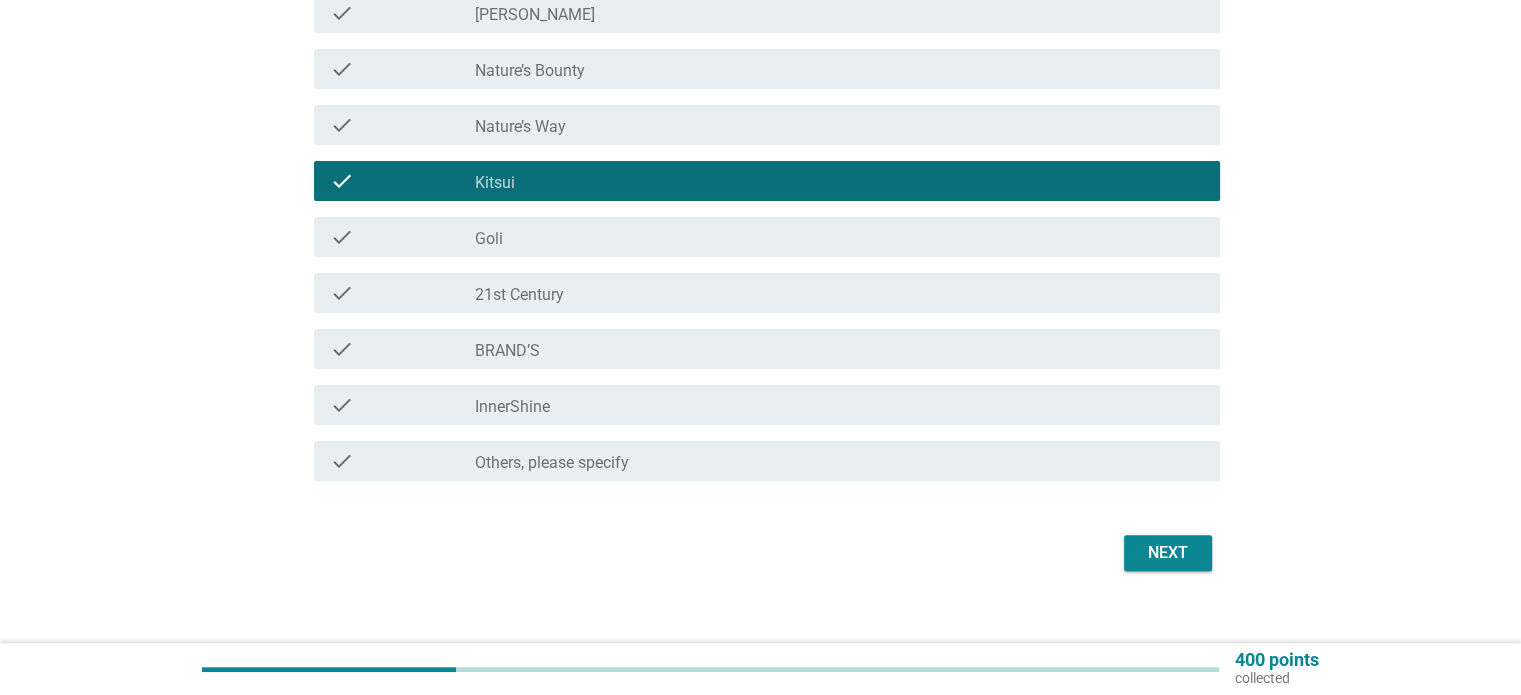 scroll, scrollTop: 517, scrollLeft: 0, axis: vertical 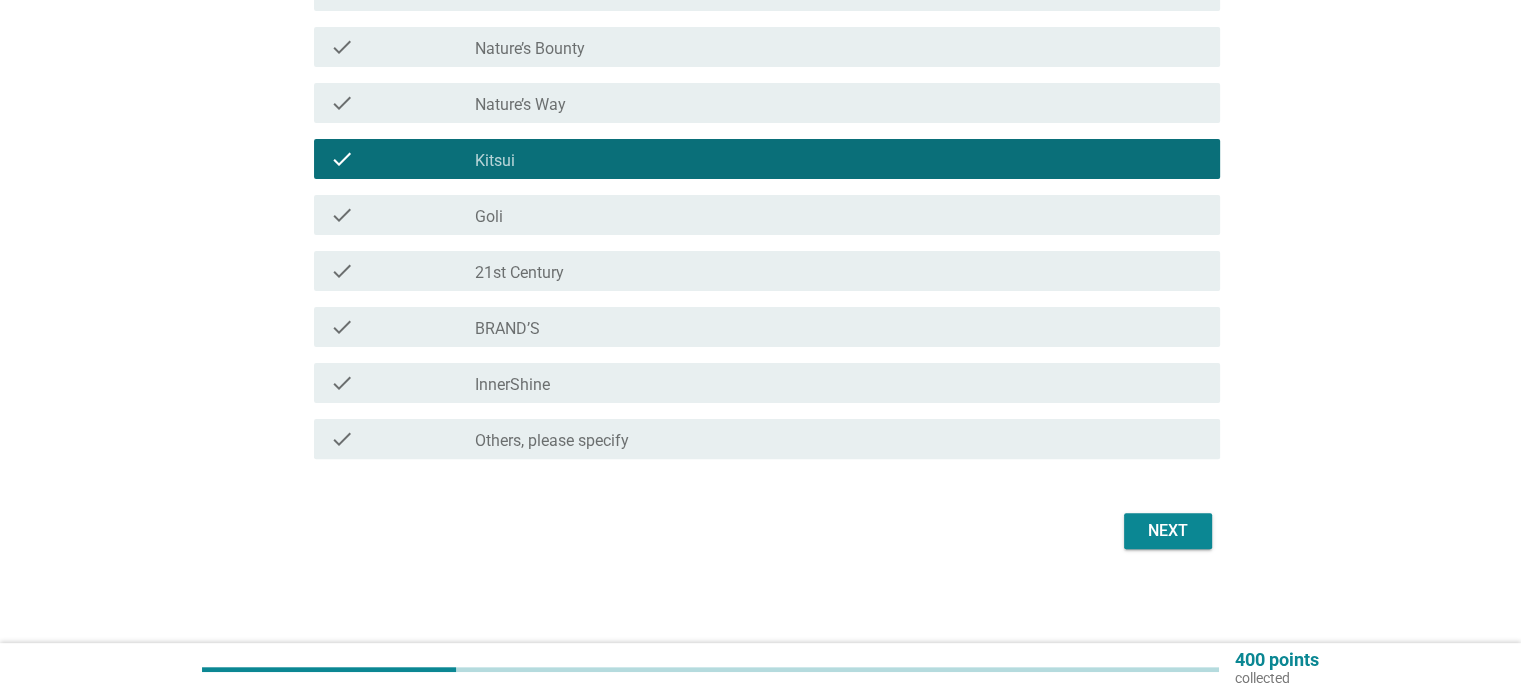 click on "check_box_outline_blank BRAND’S" at bounding box center (839, 327) 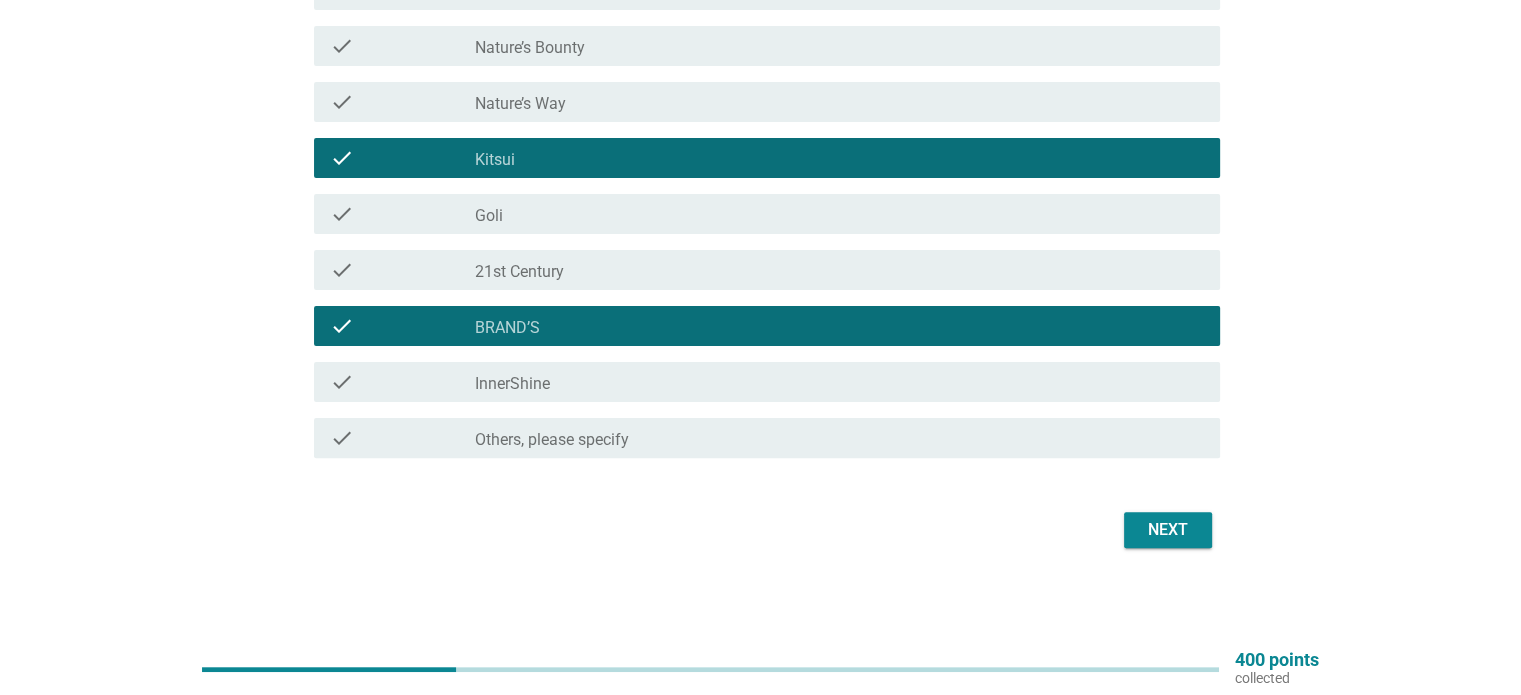 click on "check_box_outline_blank InnerShine" at bounding box center [839, 382] 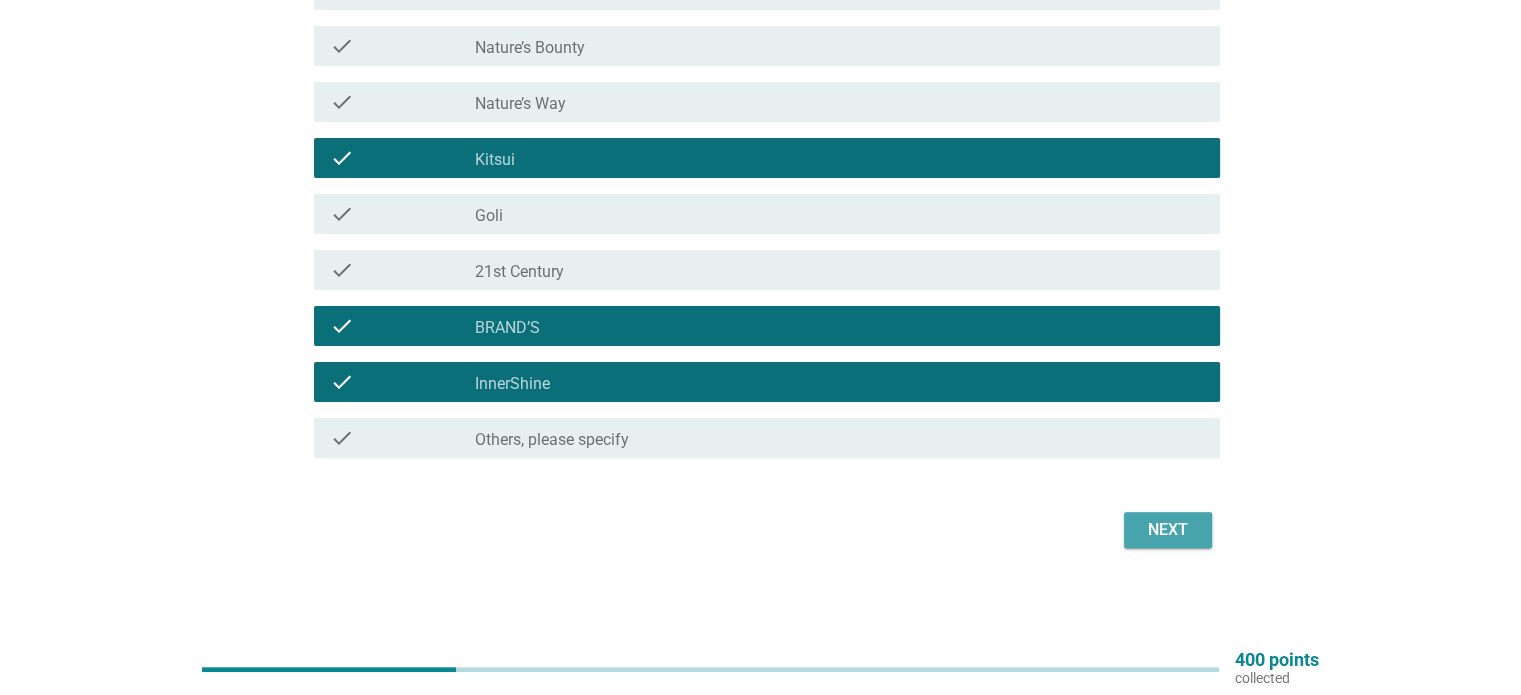 click on "Next" at bounding box center (1168, 530) 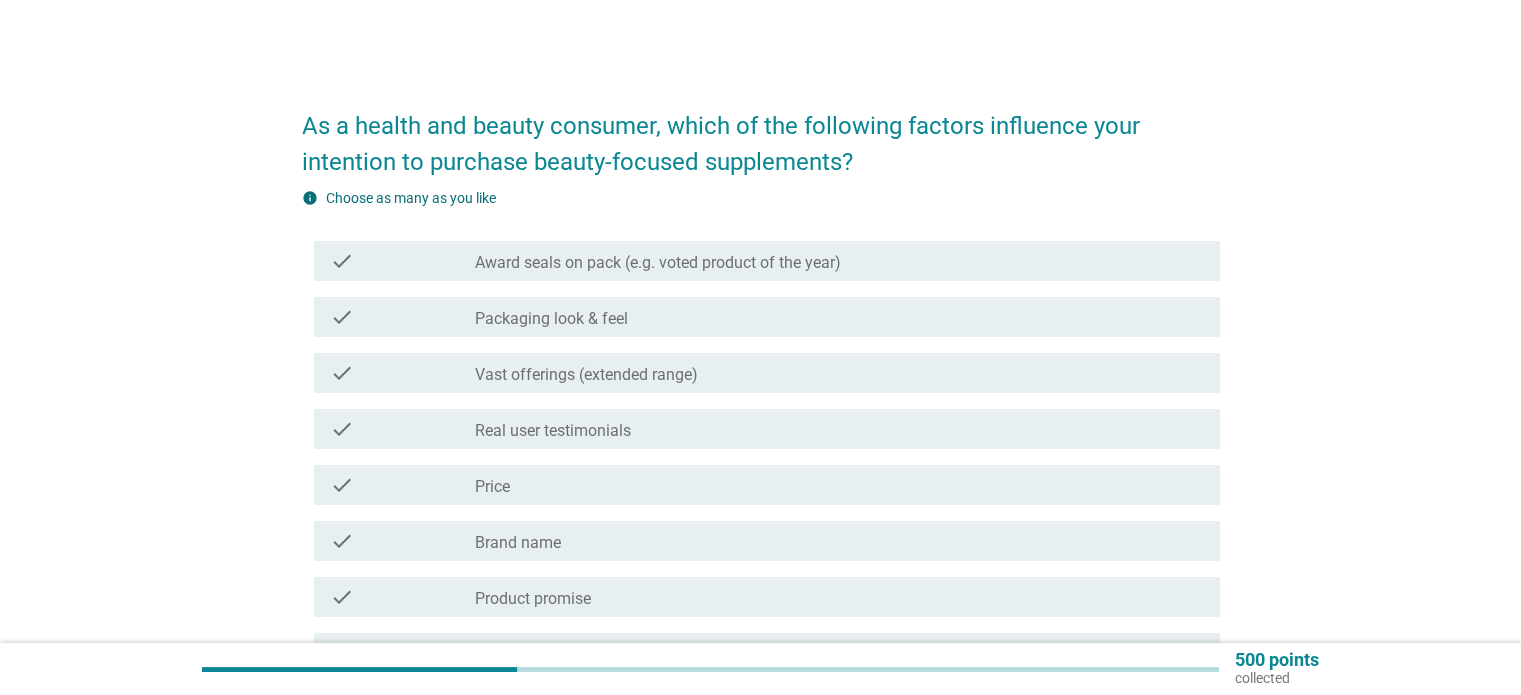 scroll, scrollTop: 3, scrollLeft: 0, axis: vertical 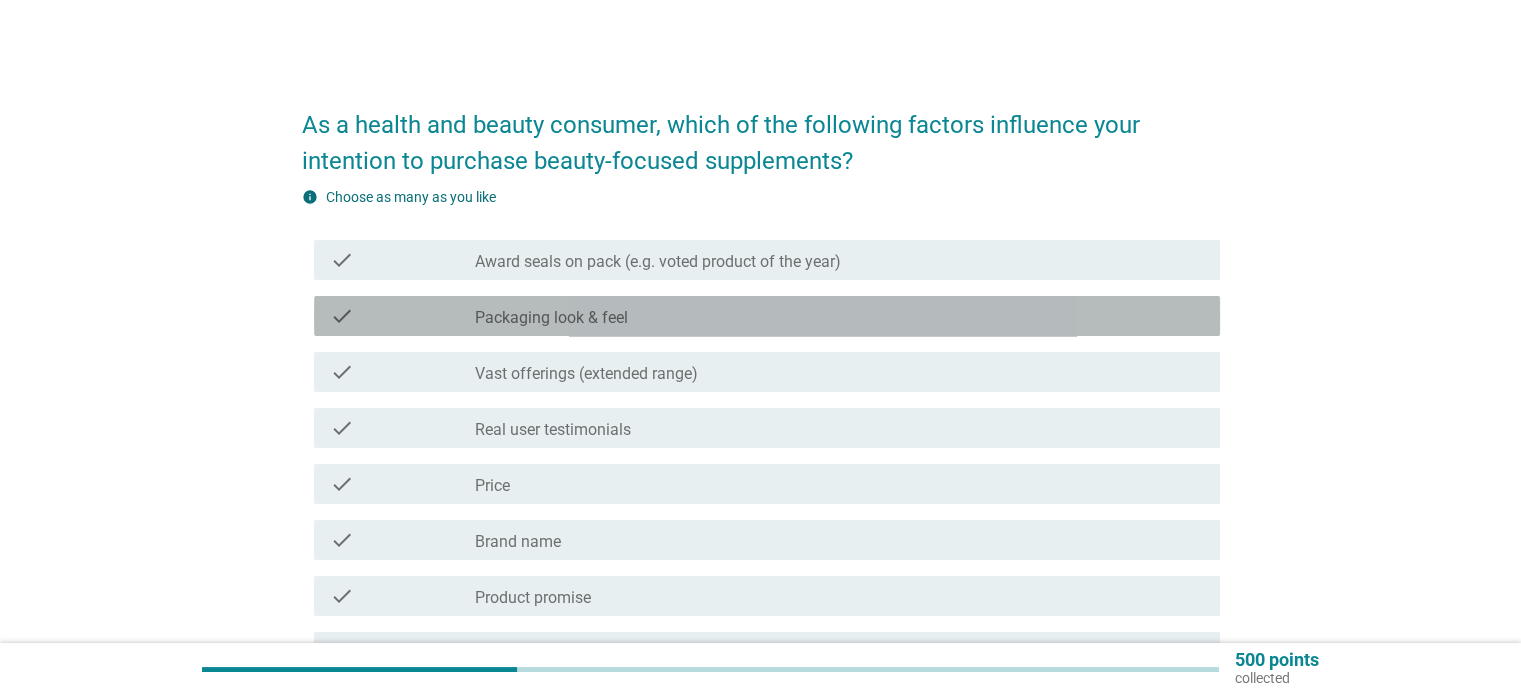 click on "Packaging look & feel" at bounding box center [551, 318] 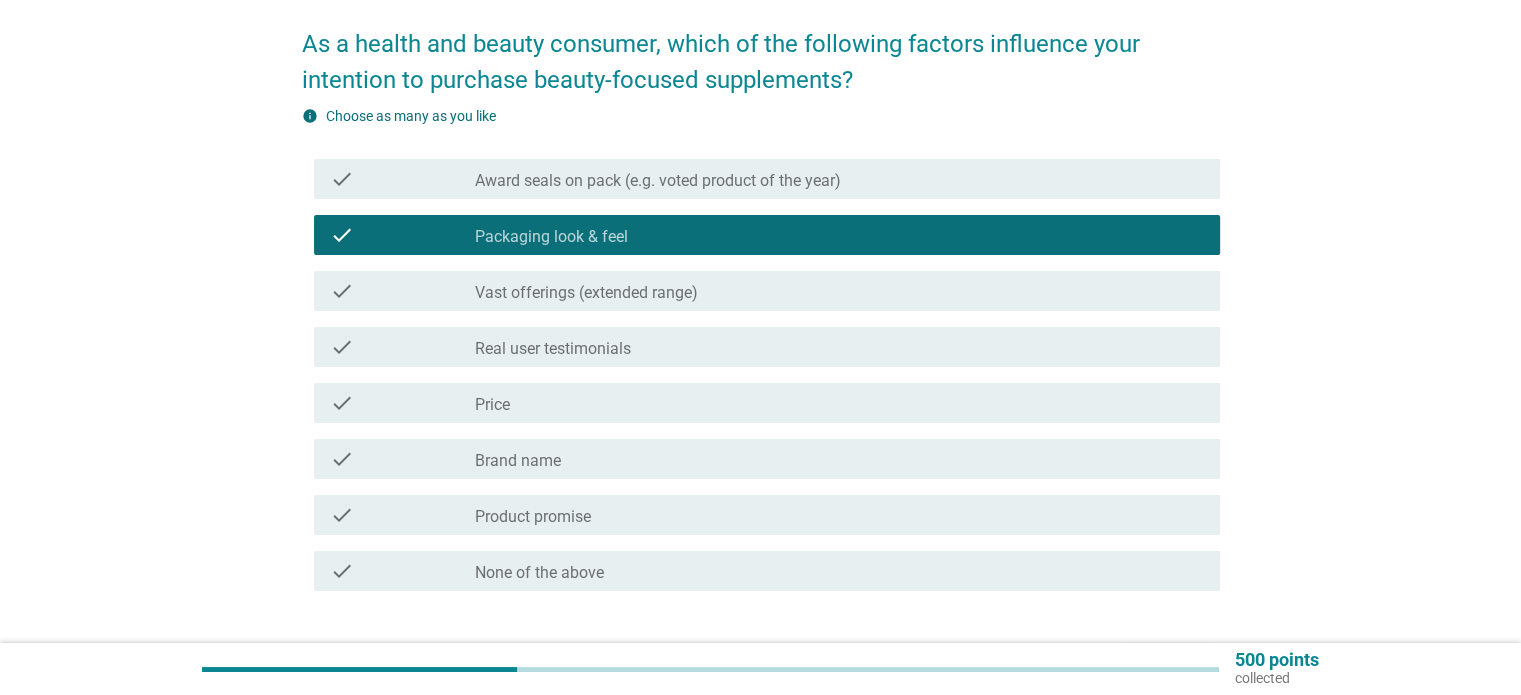click on "check_box_outline_blank Price" at bounding box center (839, 403) 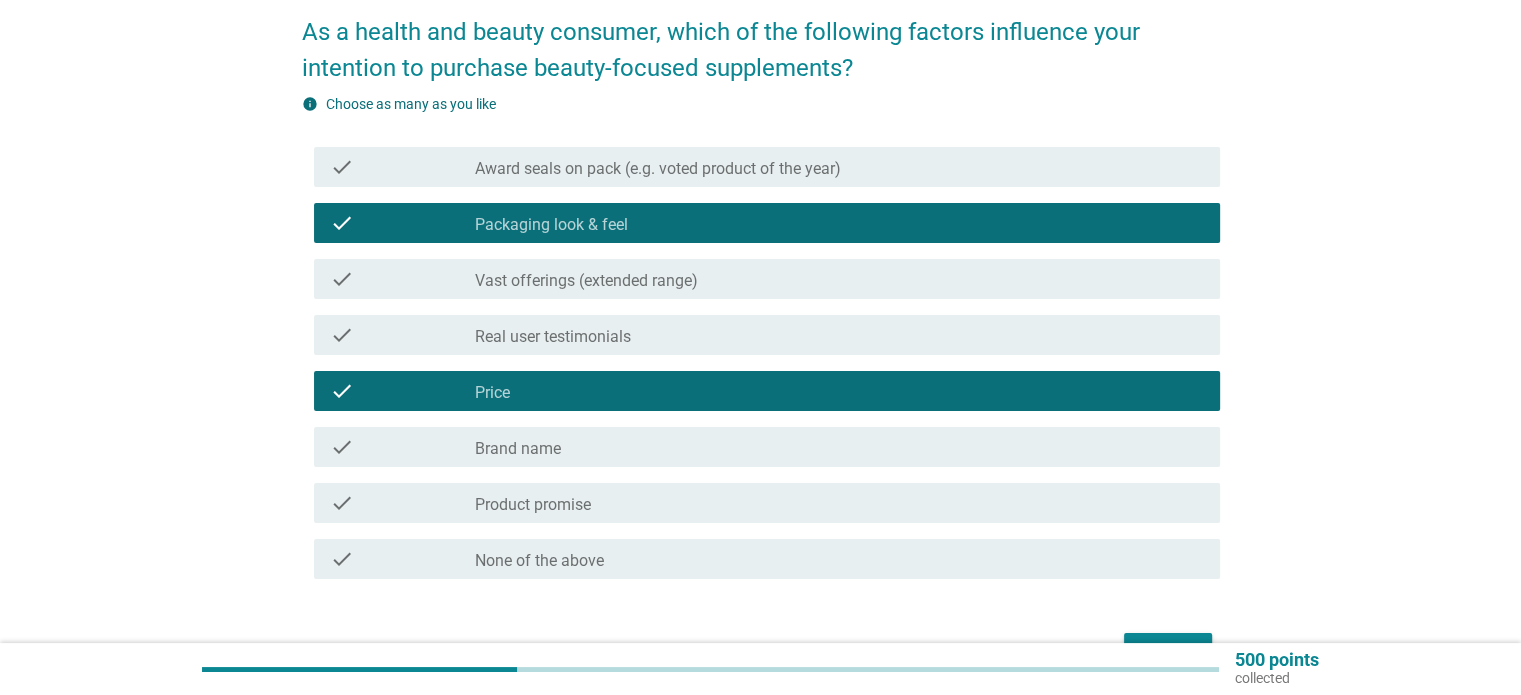 click on "check_box_outline_blank Brand name" at bounding box center [839, 447] 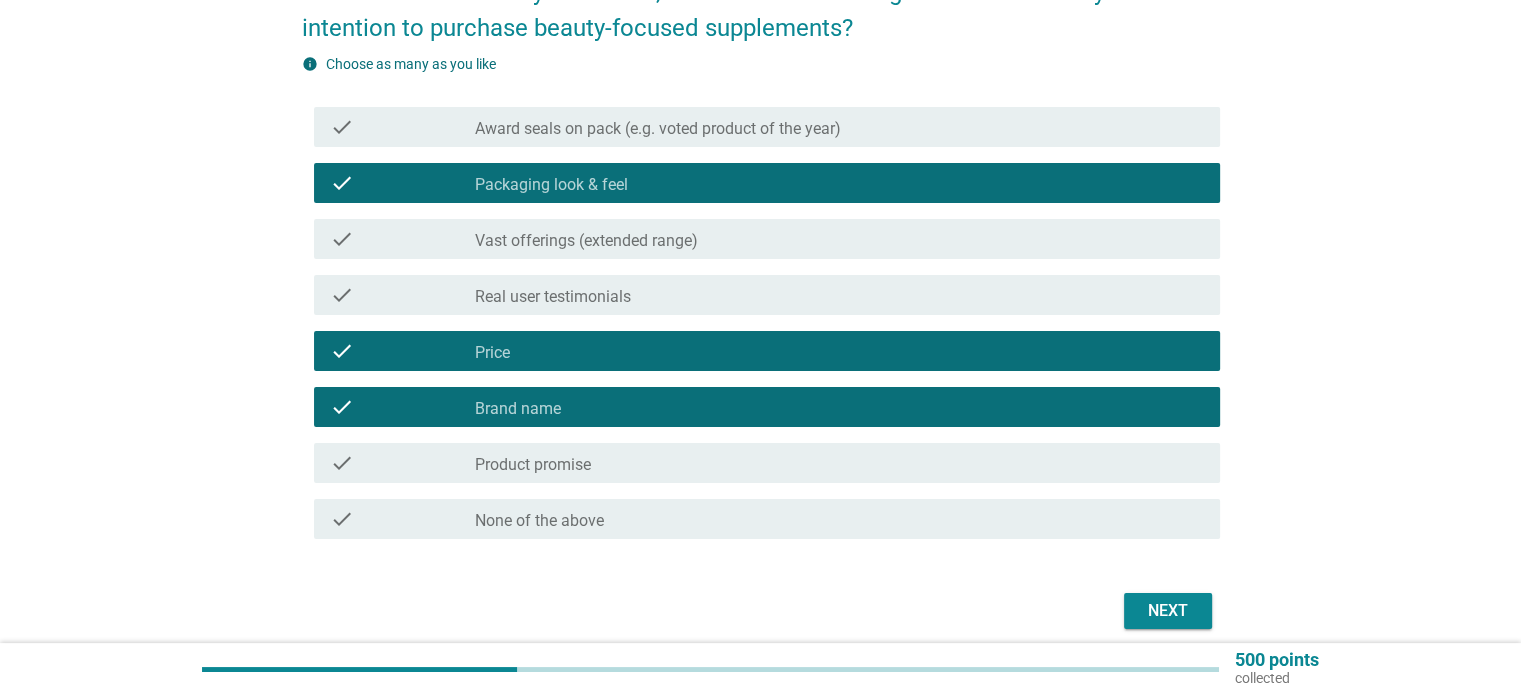 scroll, scrollTop: 217, scrollLeft: 0, axis: vertical 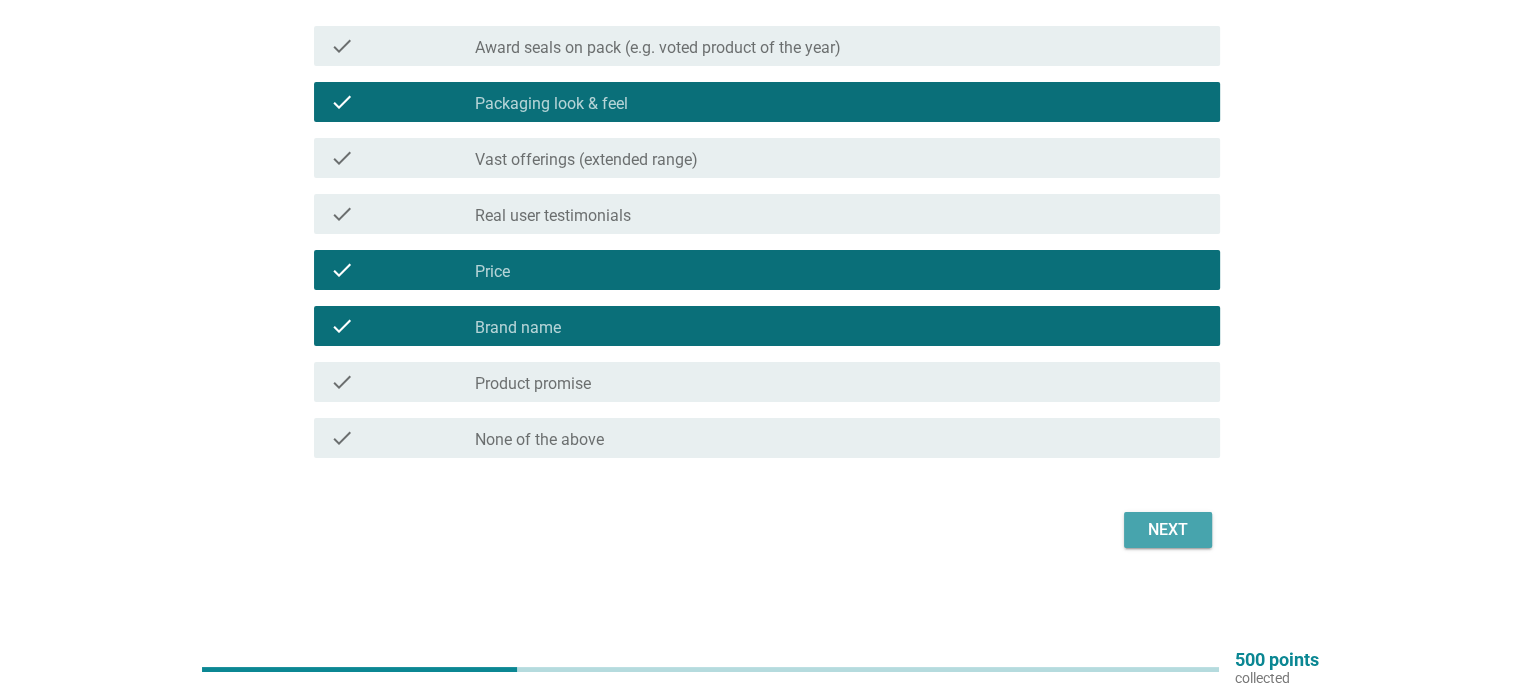 click on "Next" at bounding box center (1168, 530) 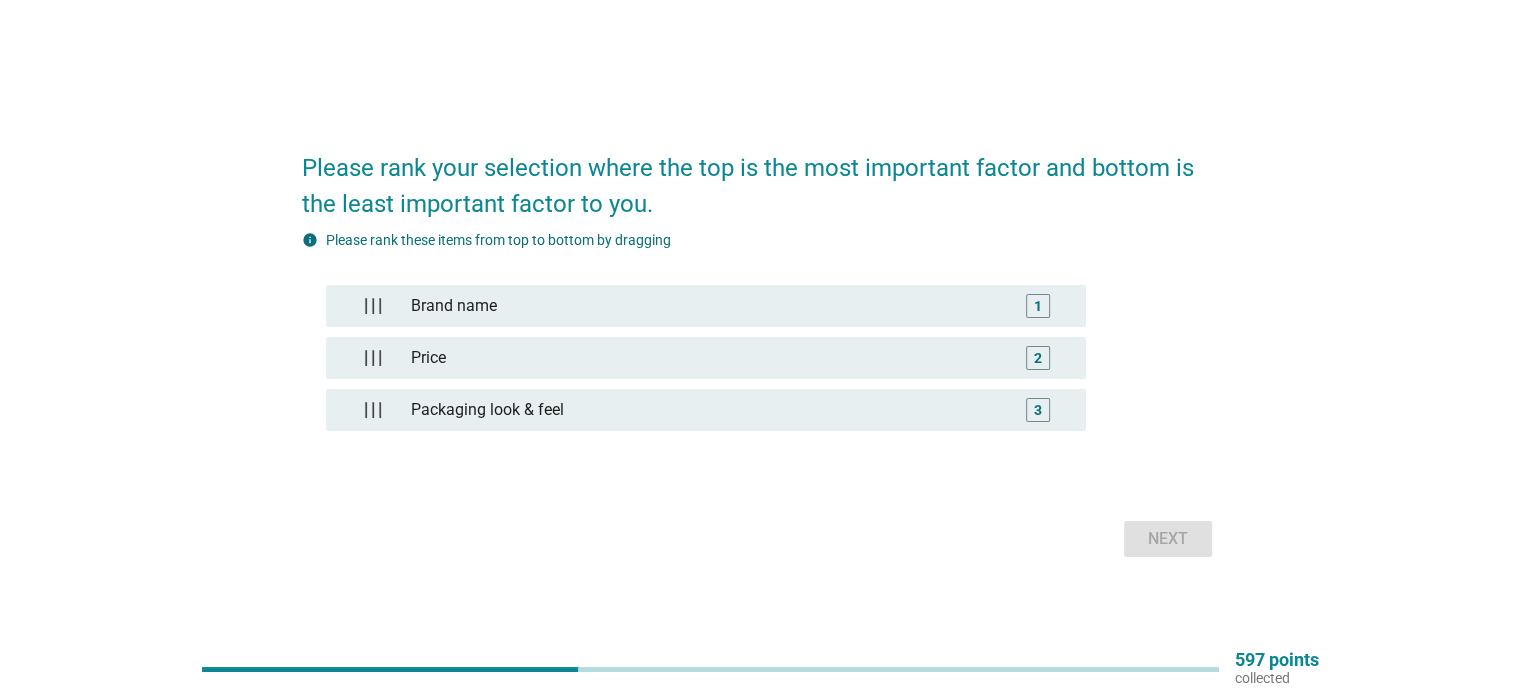 scroll, scrollTop: 2, scrollLeft: 0, axis: vertical 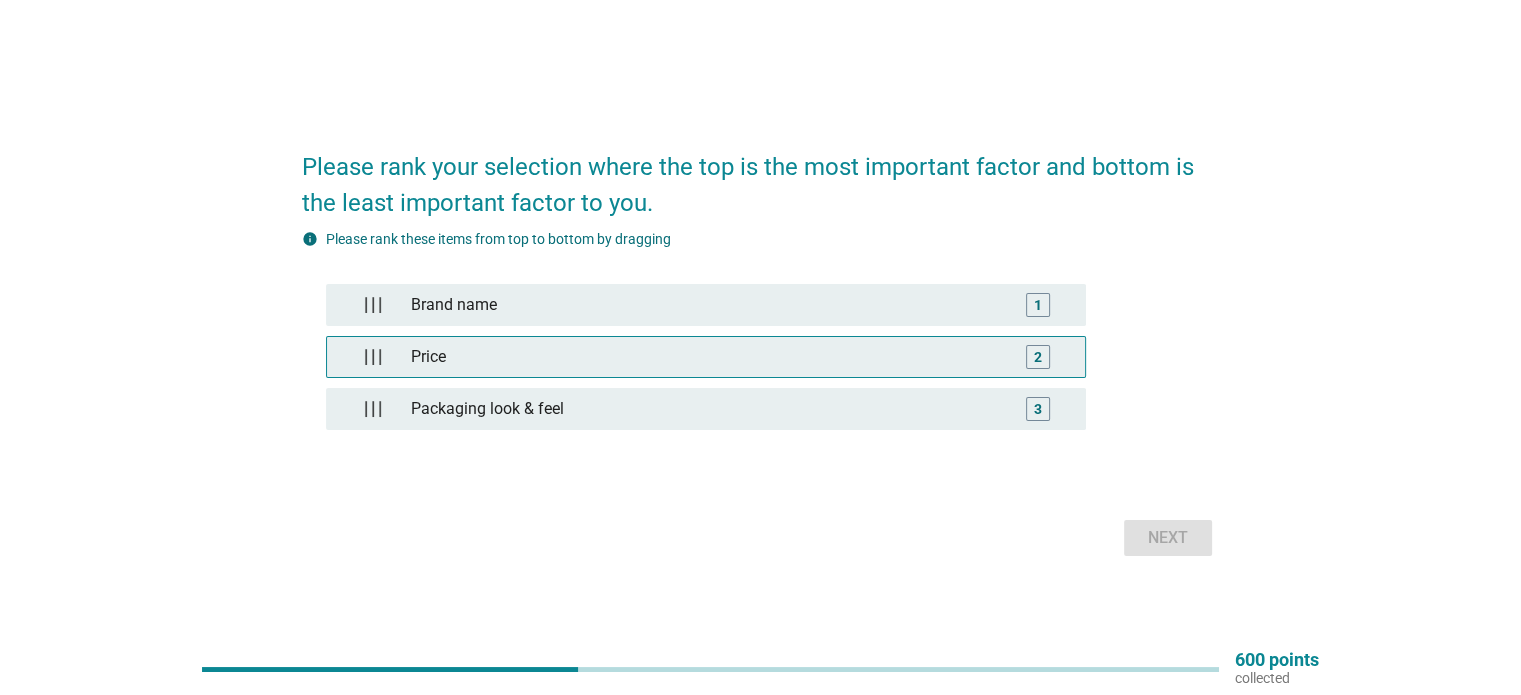 type 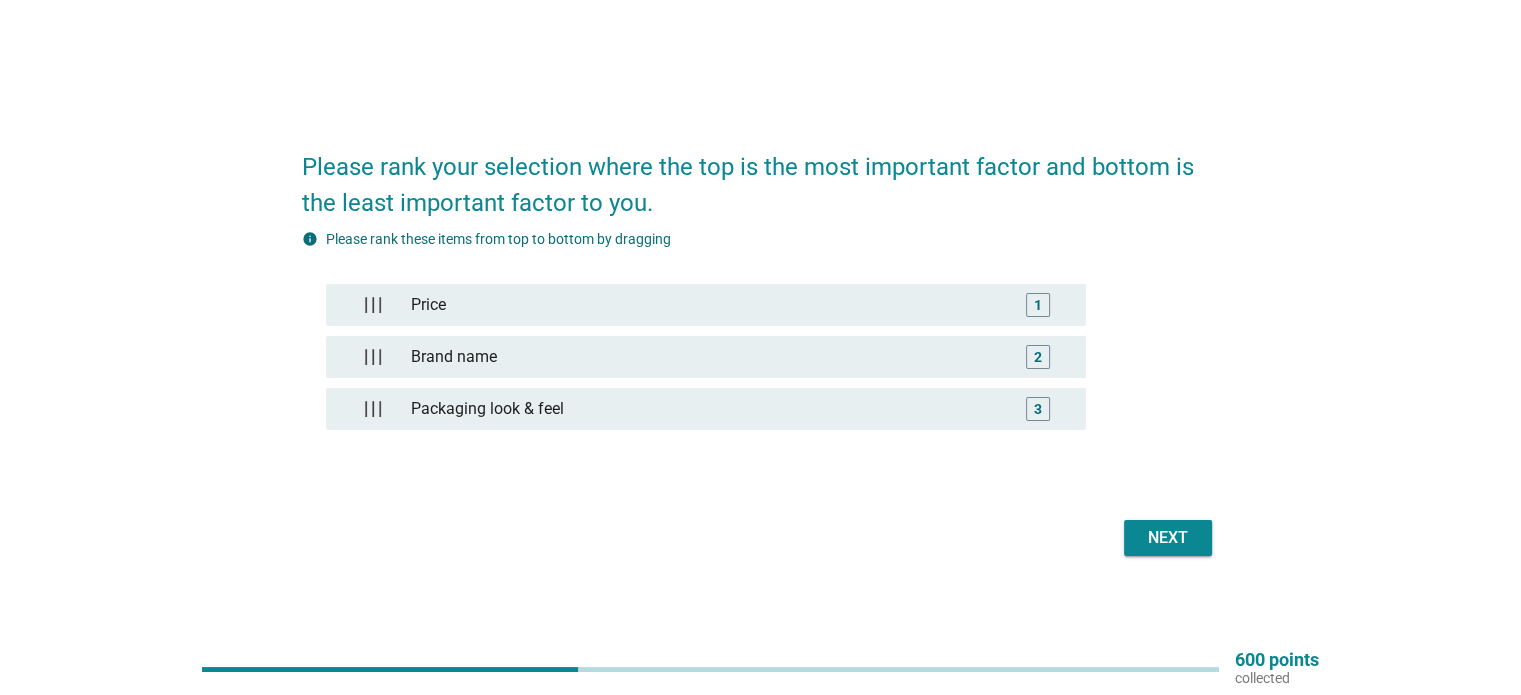 click on "Next" at bounding box center [1168, 538] 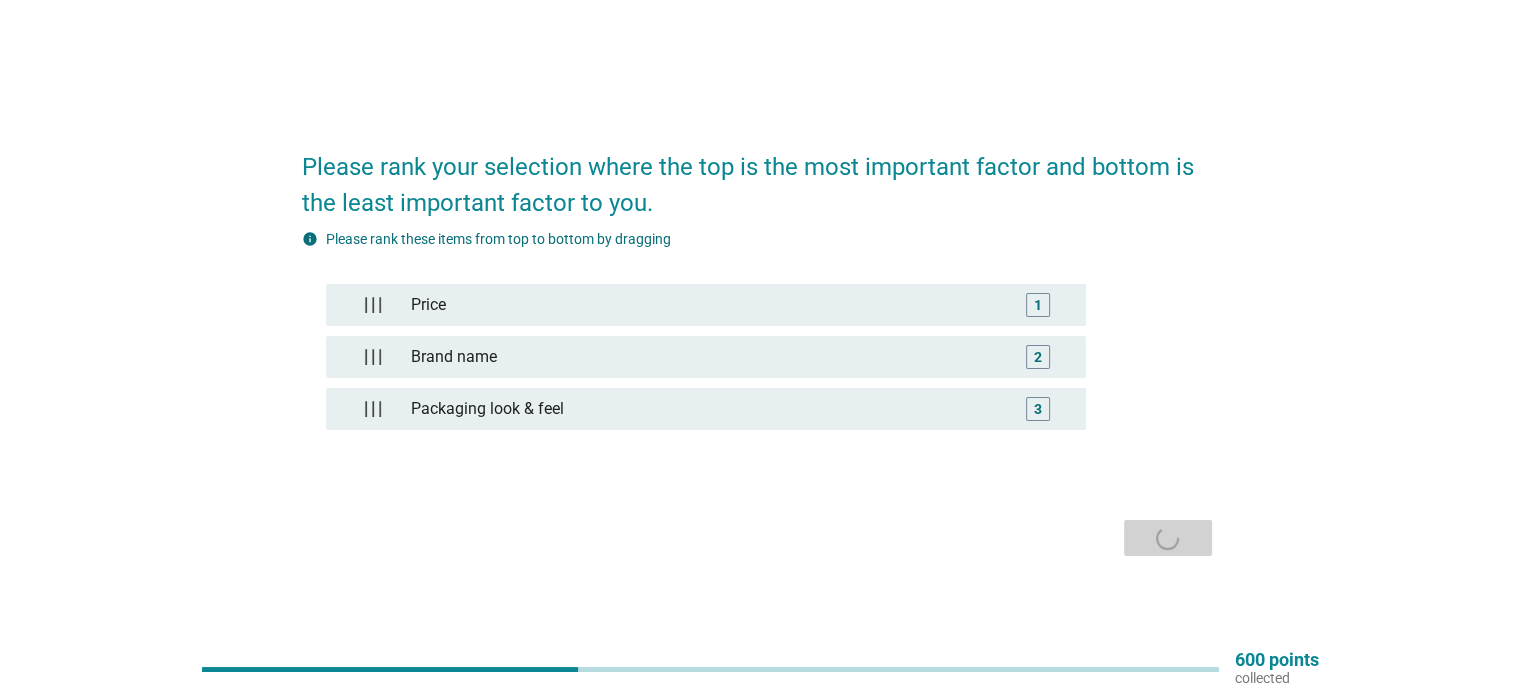 scroll, scrollTop: 0, scrollLeft: 0, axis: both 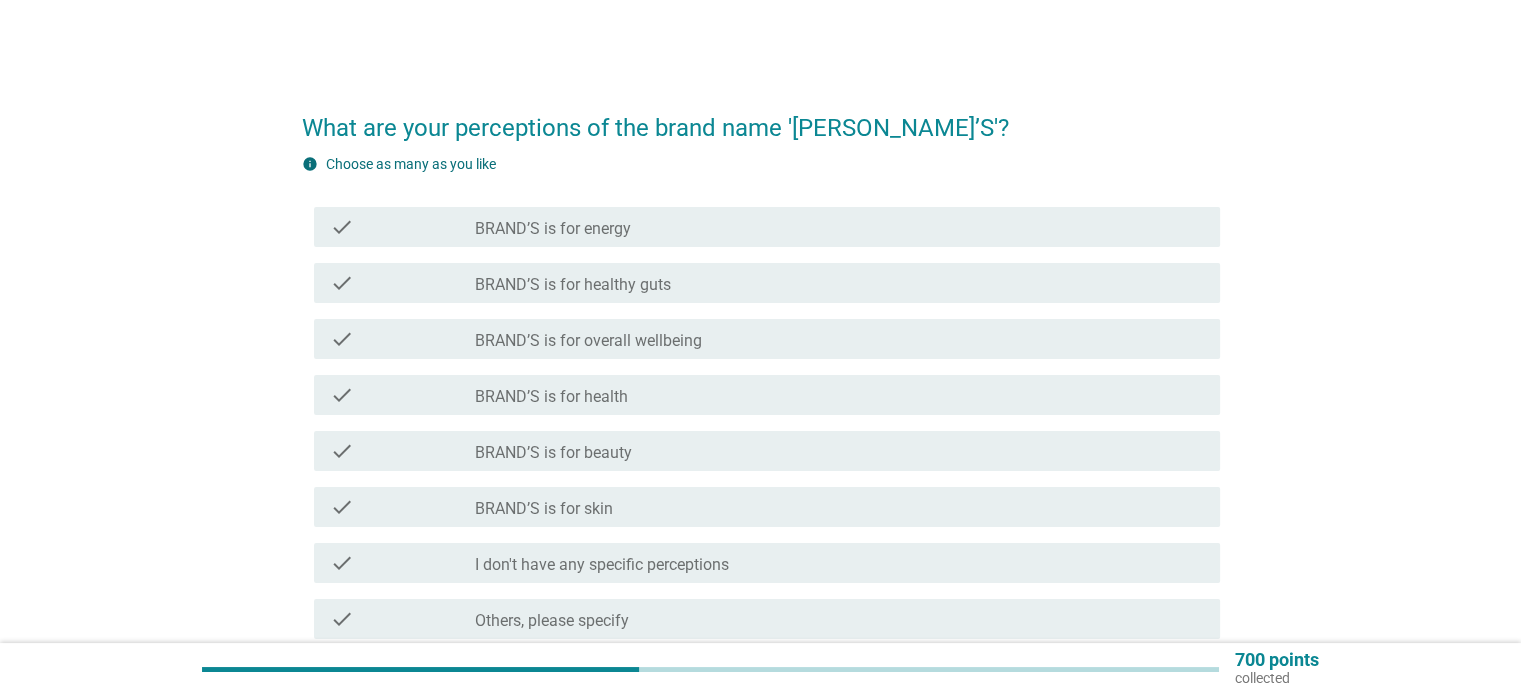 click on "check_box_outline_blank BRAND’S is for energy" at bounding box center [839, 227] 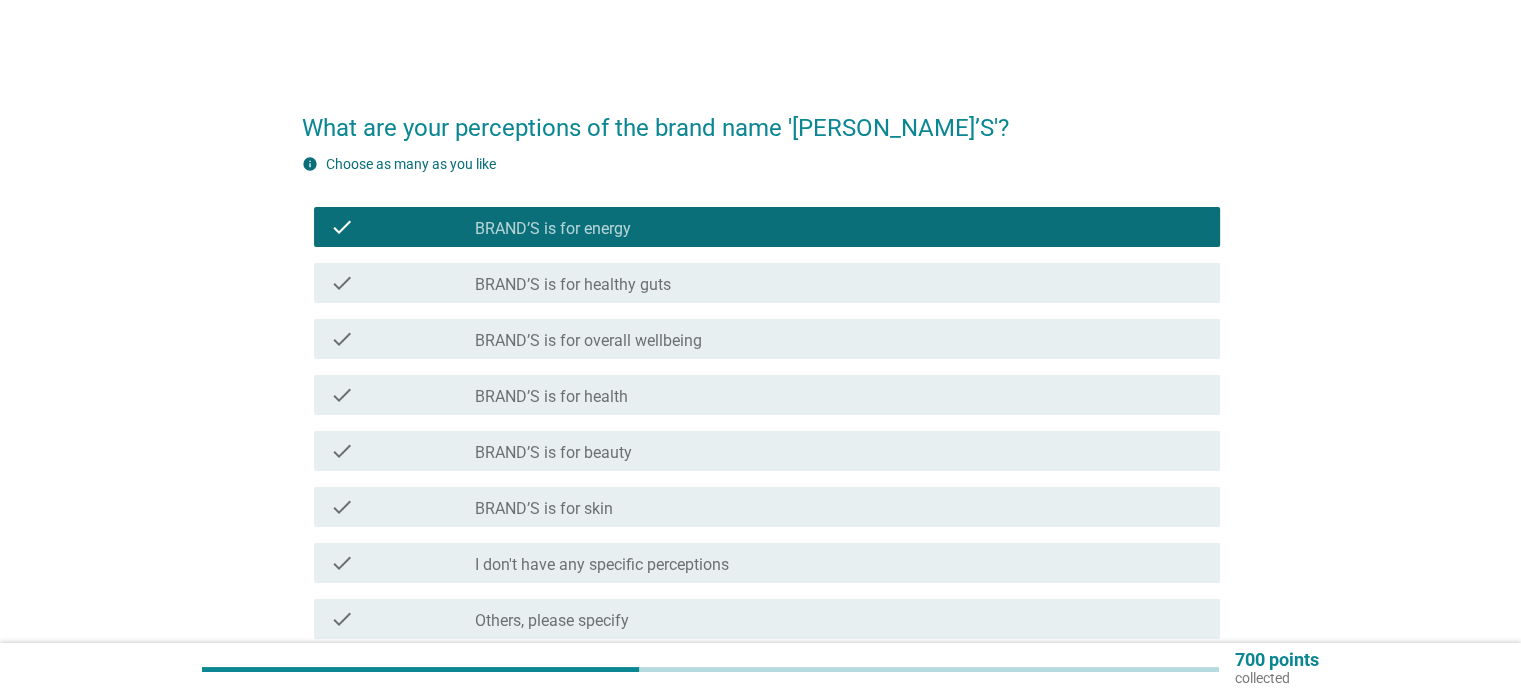 click on "BRAND’S is for healthy guts" at bounding box center [573, 285] 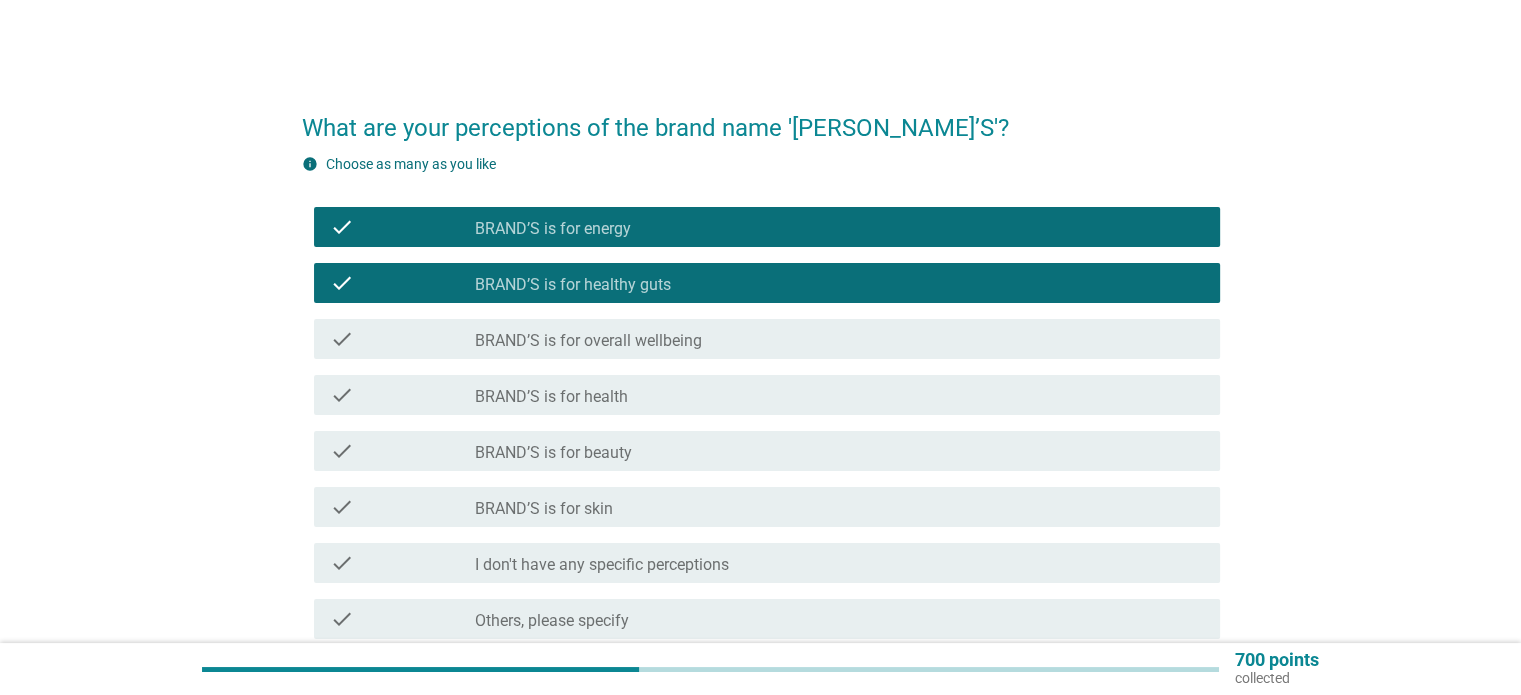 click on "check_box_outline_blank BRAND’S is for overall wellbeing" at bounding box center (839, 339) 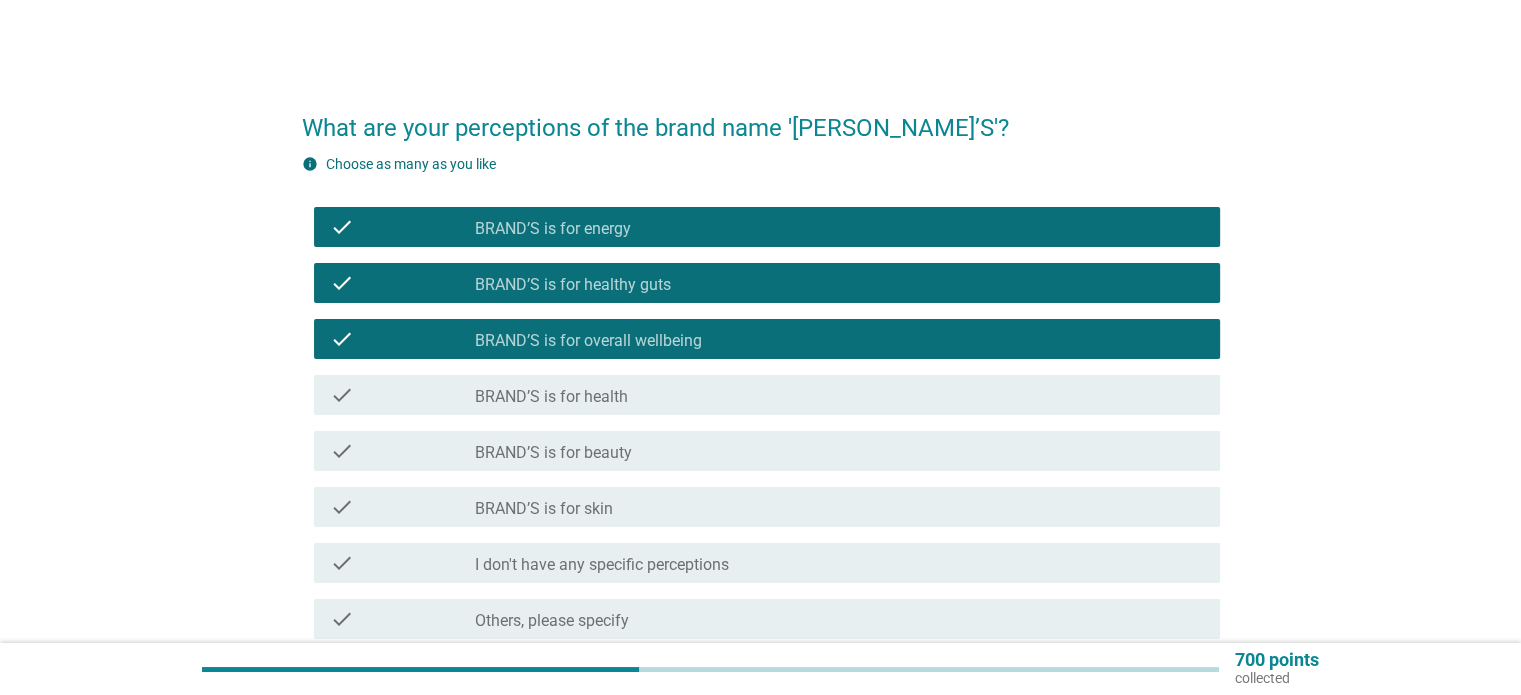 click on "check_box_outline_blank BRAND’S is for health" at bounding box center (839, 395) 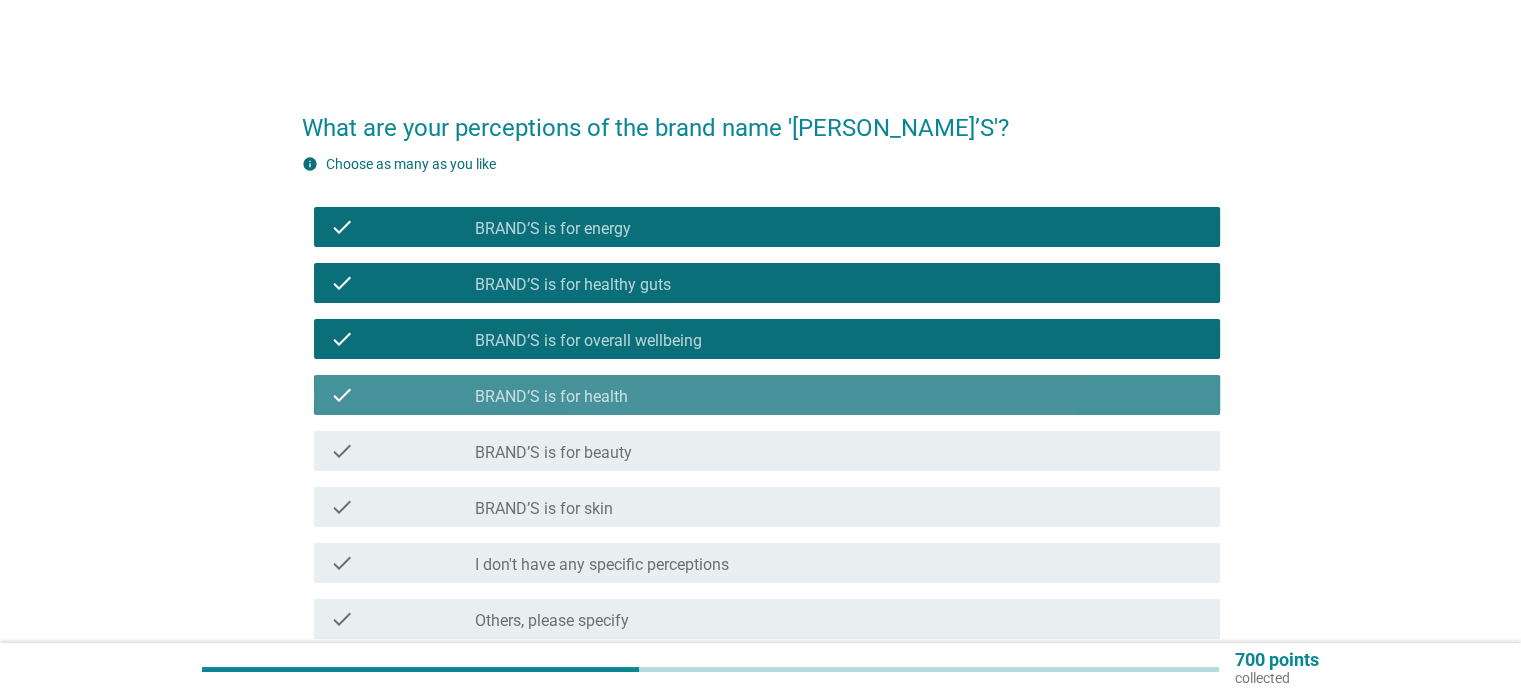 click on "check_box_outline_blank BRAND’S is for beauty" at bounding box center [839, 451] 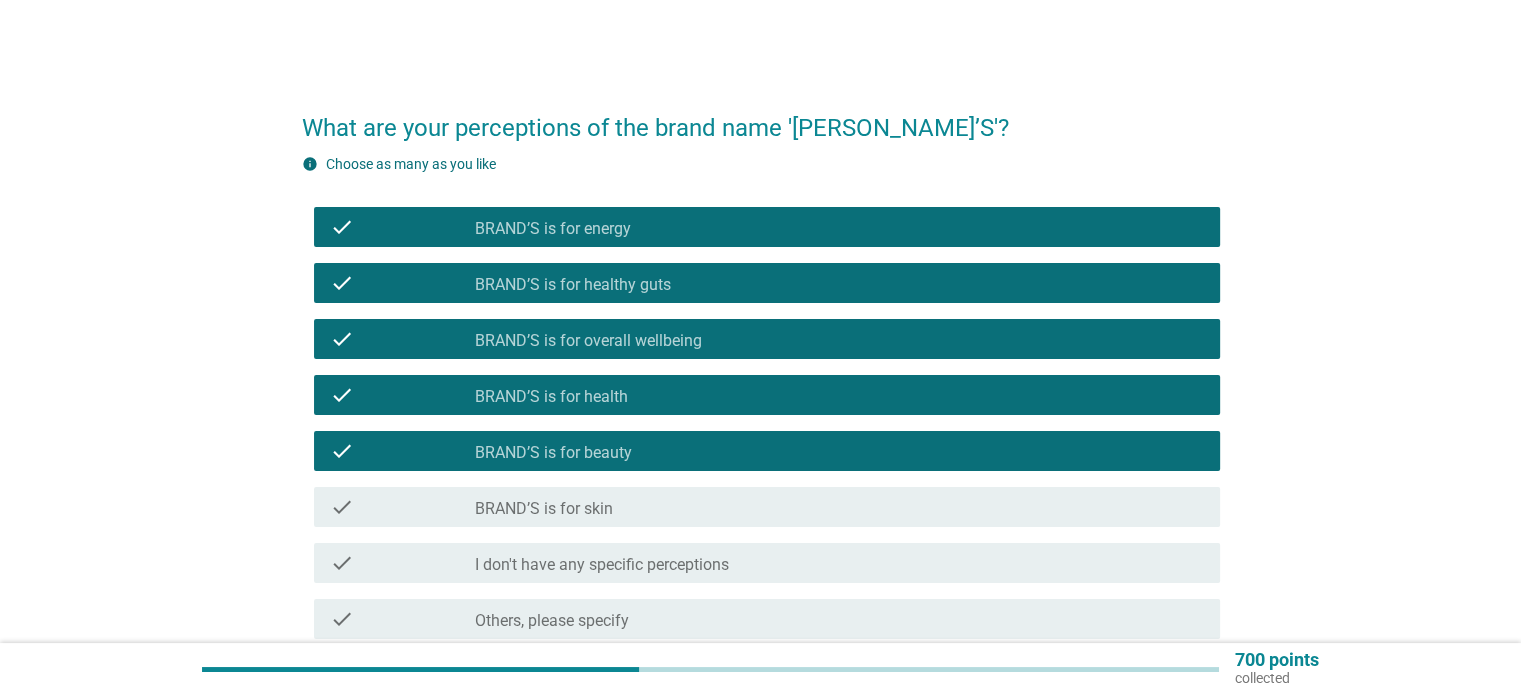 click on "check_box_outline_blank BRAND’S is for skin" at bounding box center [839, 507] 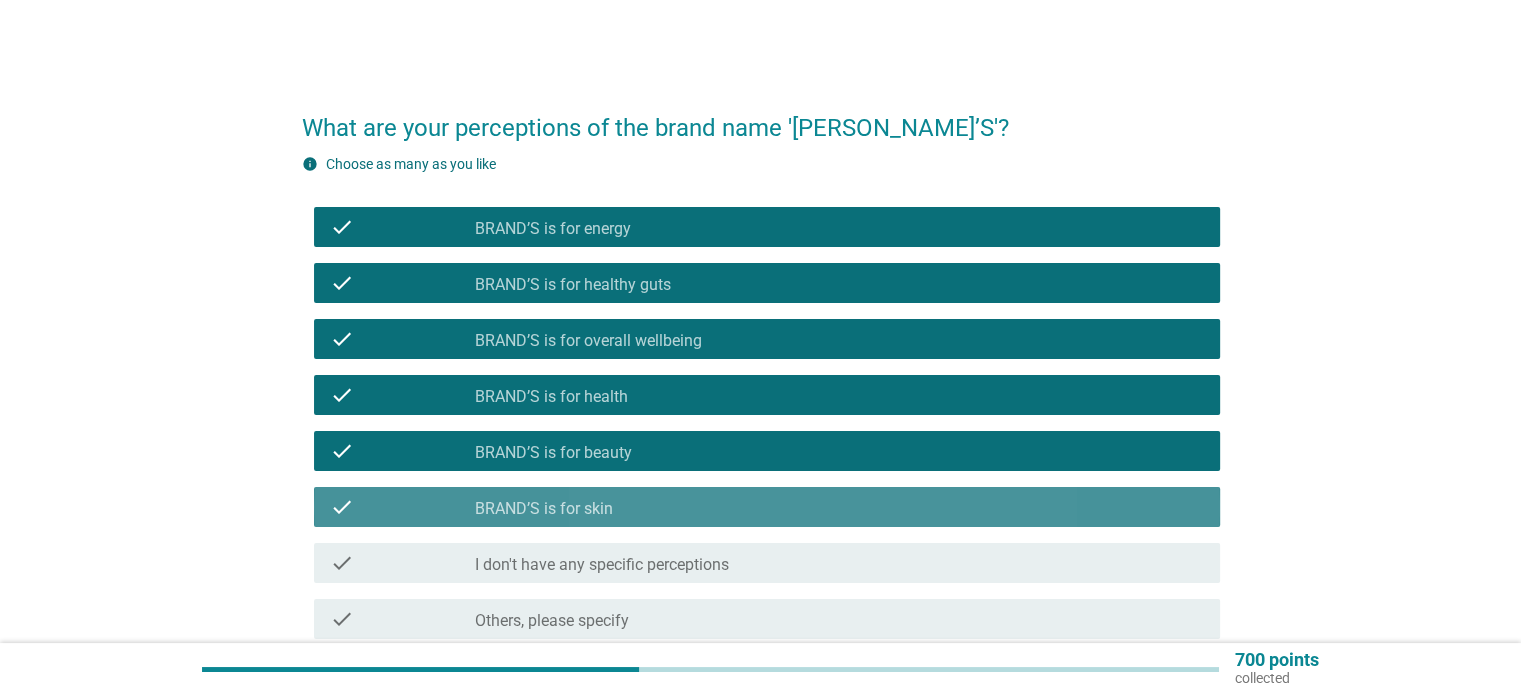 click on "check_box_outline_blank I don't have any specific perceptions" at bounding box center [839, 563] 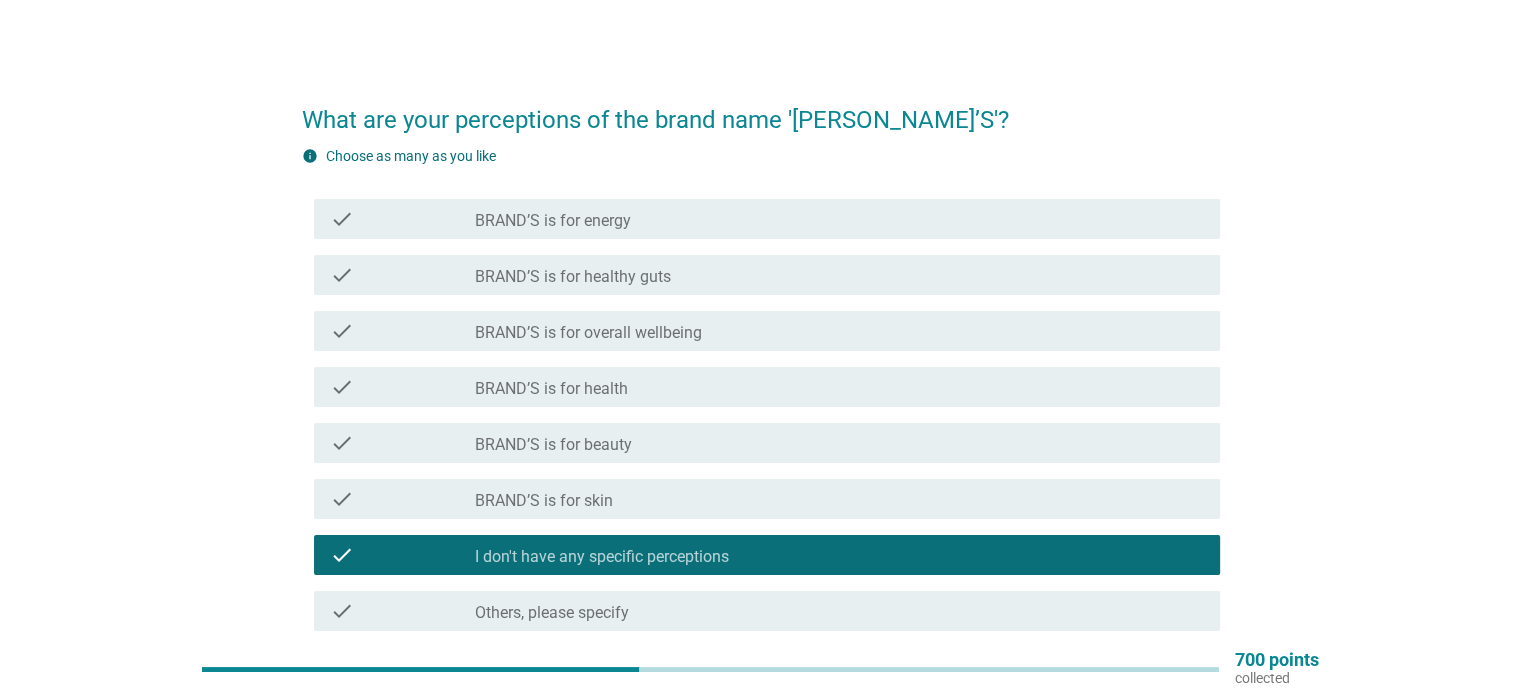 scroll, scrollTop: 0, scrollLeft: 0, axis: both 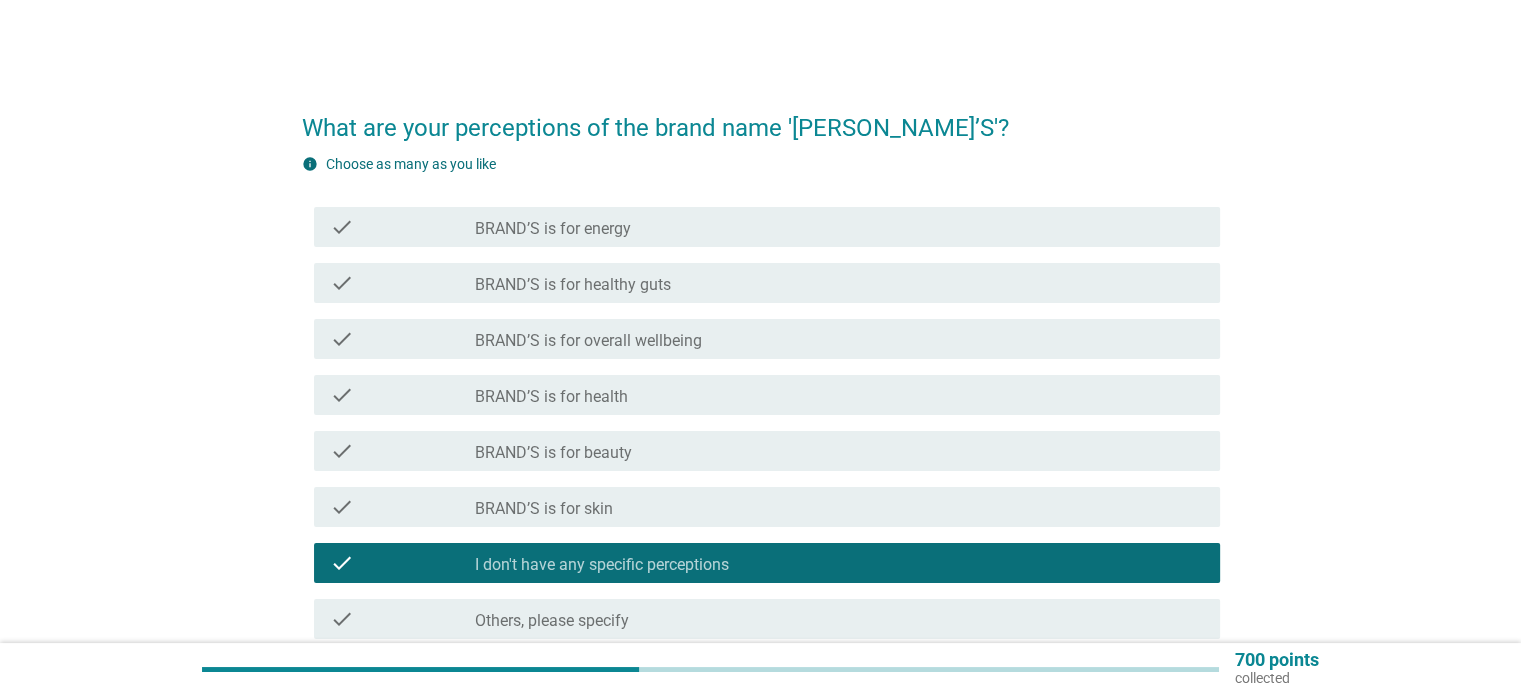 click on "BRAND’S is for energy" at bounding box center (553, 229) 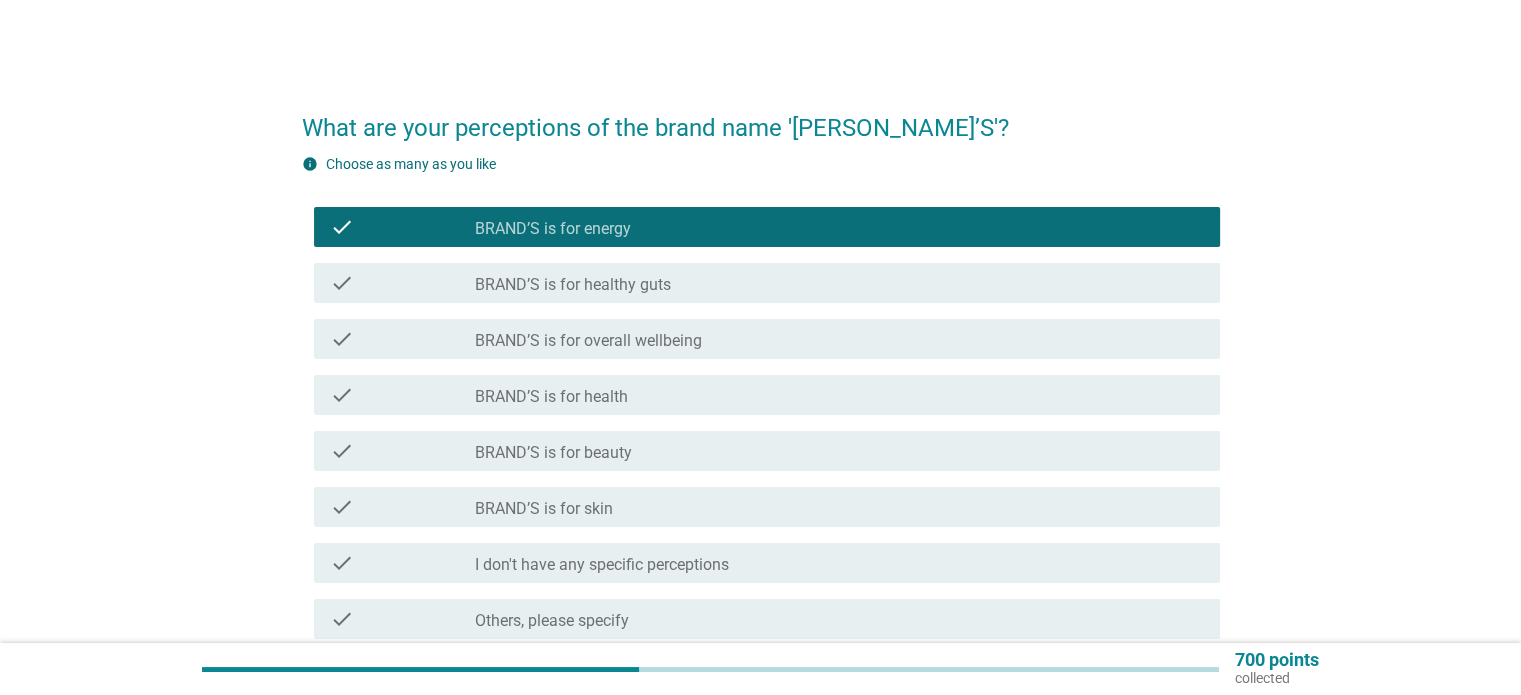 click on "check_box BRAND’S is for healthy guts" at bounding box center [839, 283] 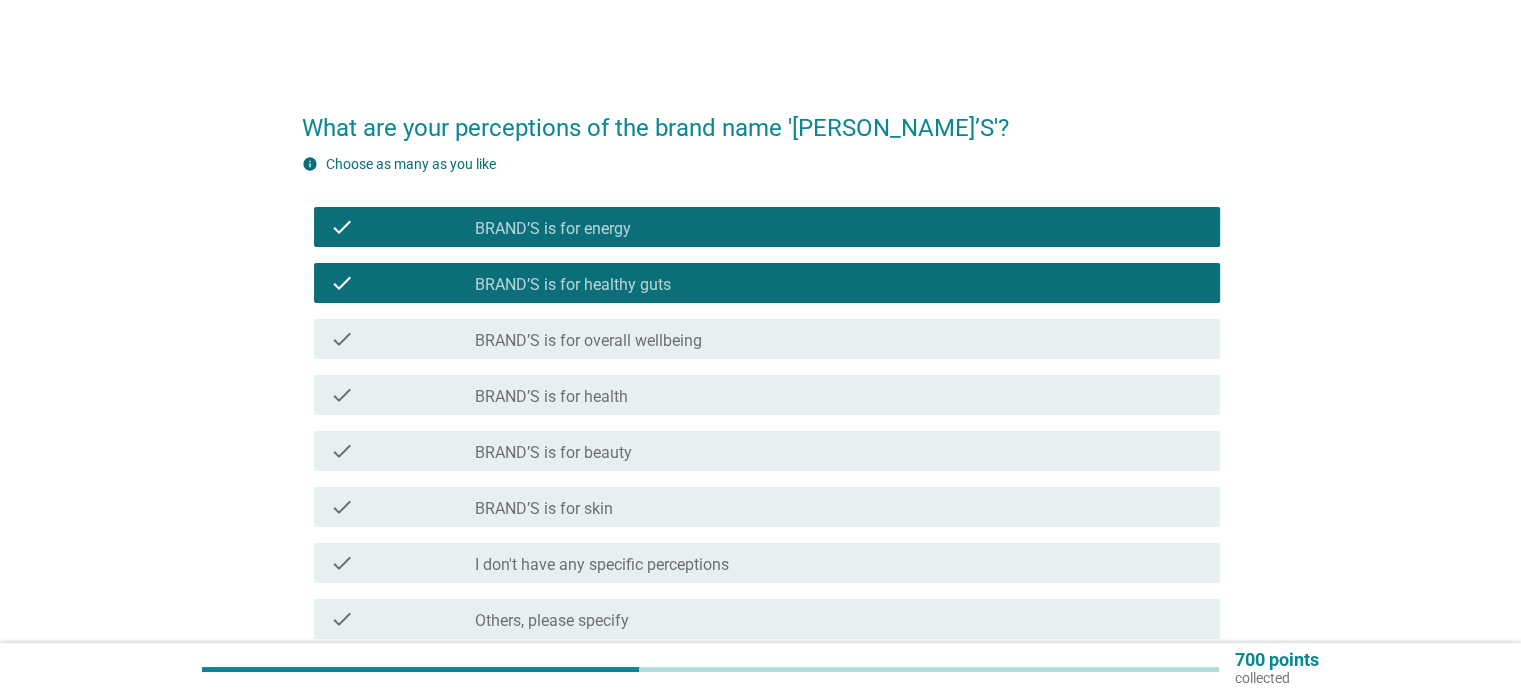 click on "BRAND’S is for overall wellbeing" at bounding box center (588, 341) 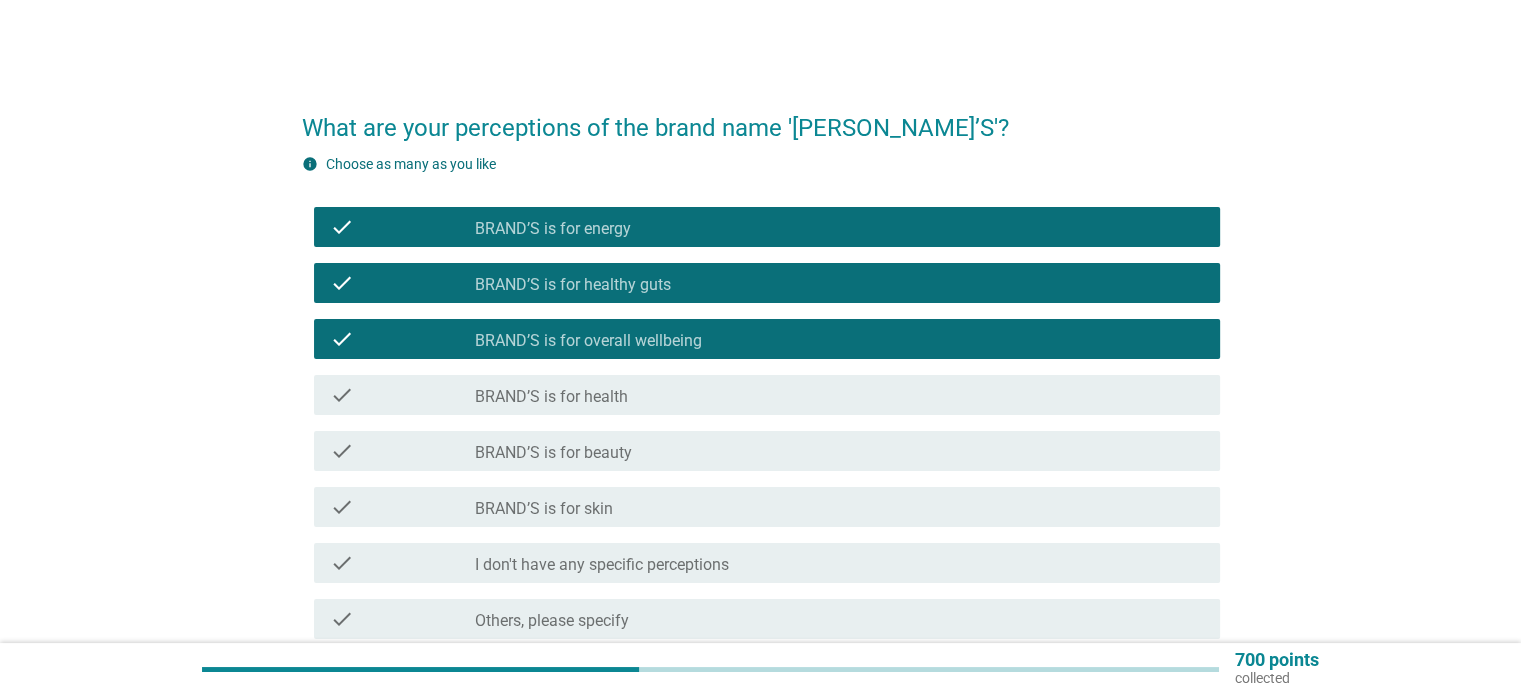 click on "check_box BRAND’S is for energy" at bounding box center (839, 227) 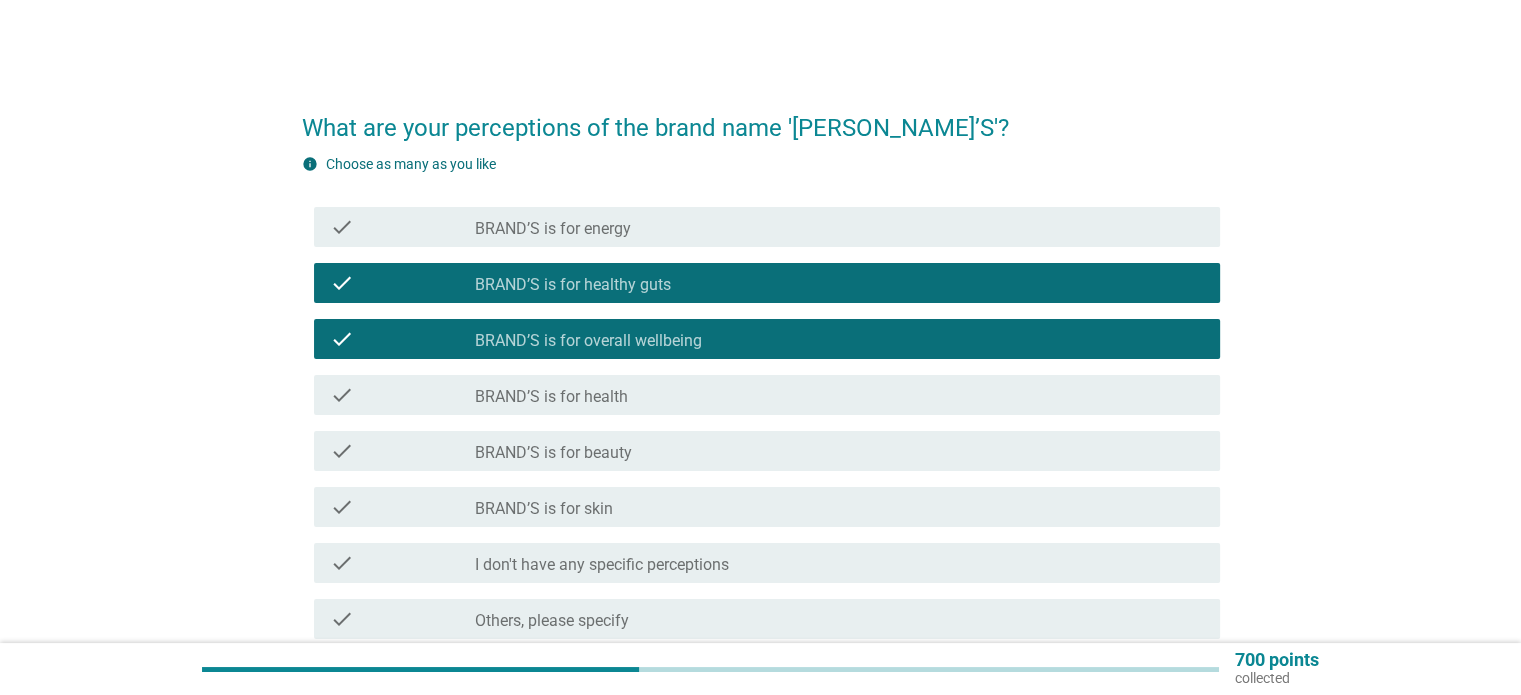 drag, startPoint x: 661, startPoint y: 277, endPoint x: 672, endPoint y: 284, distance: 13.038404 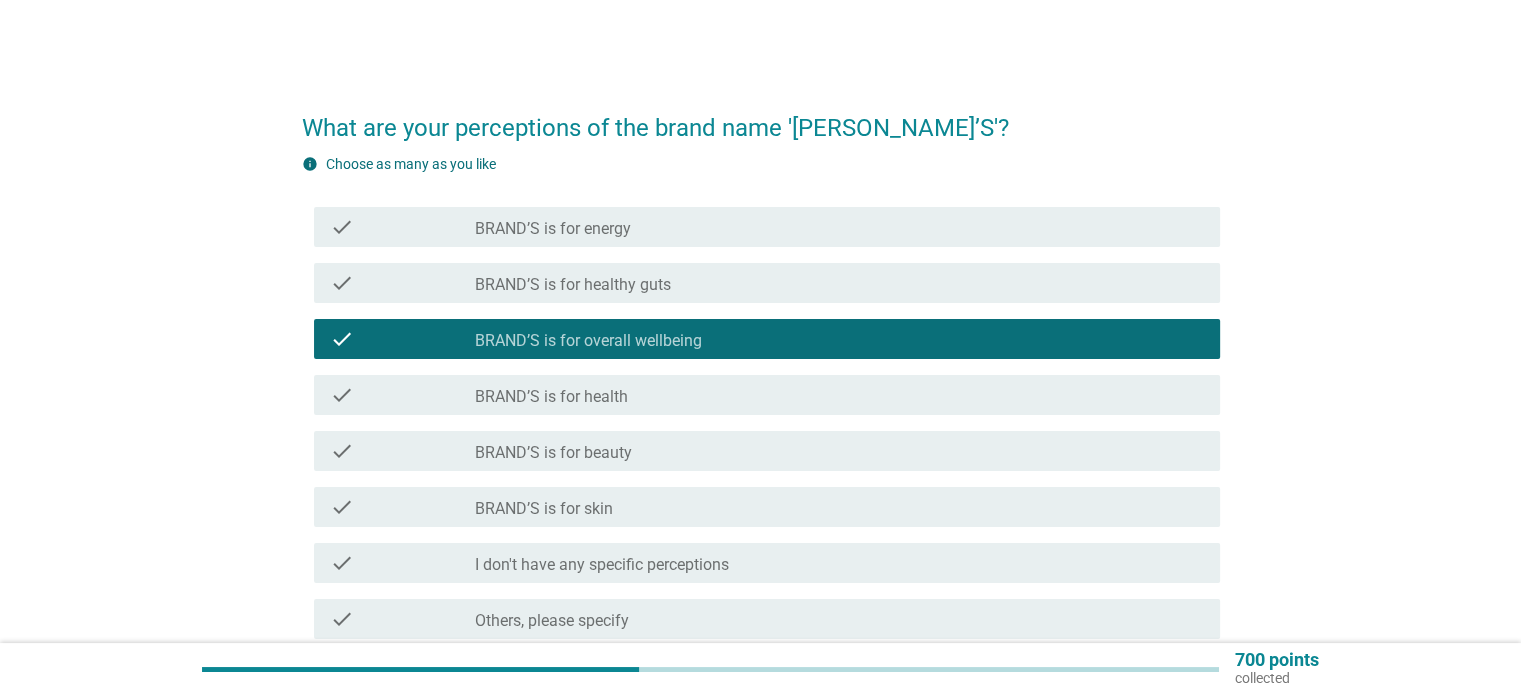click on "check_box_outline_blank BRAND’S is for health" at bounding box center [839, 395] 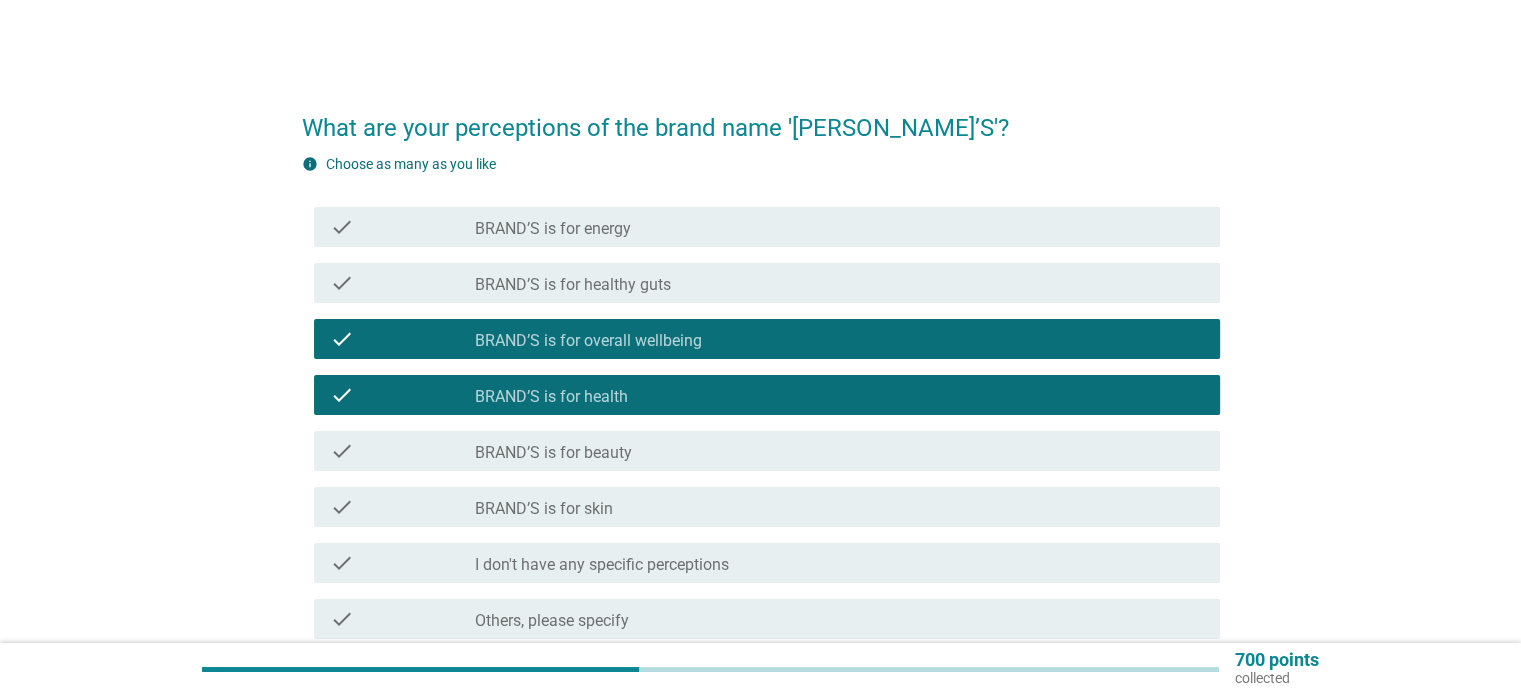 click on "check_box_outline_blank BRAND’S is for beauty" at bounding box center (839, 451) 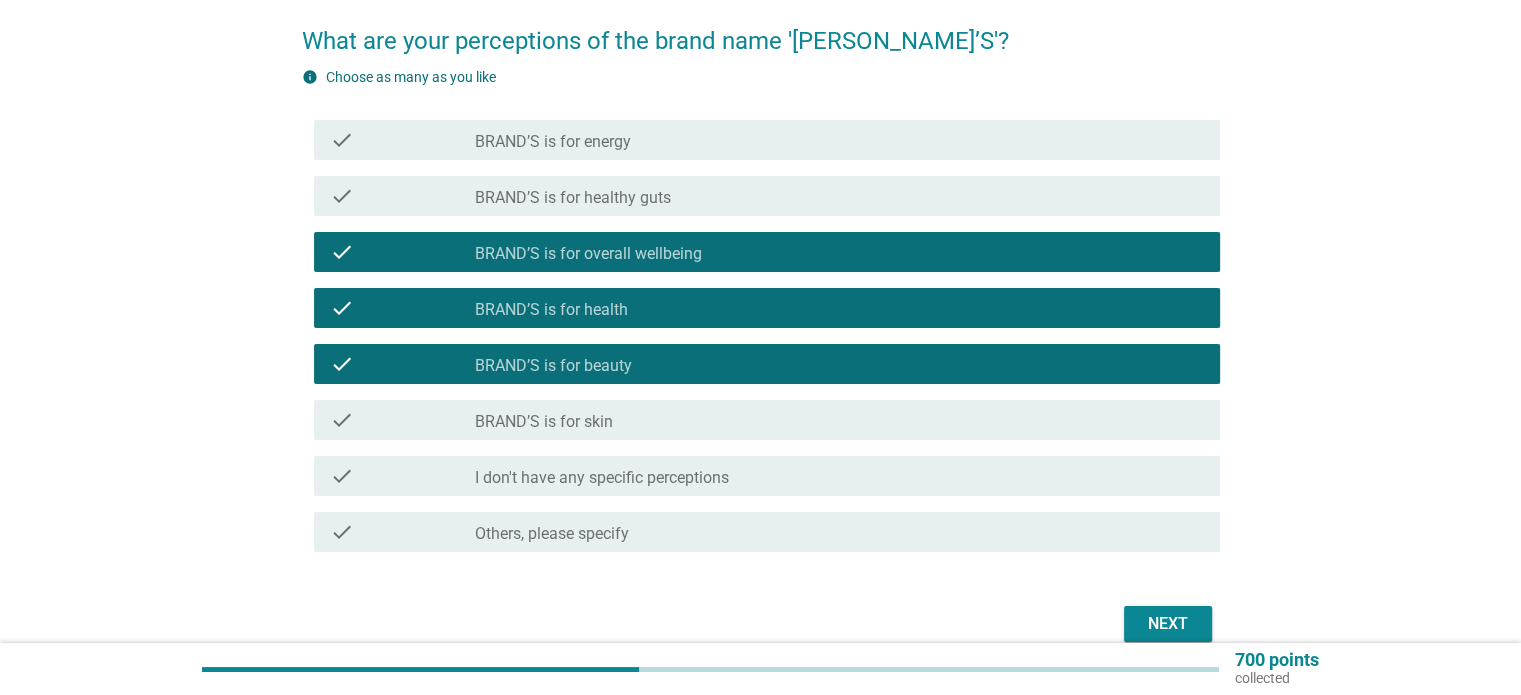 scroll, scrollTop: 181, scrollLeft: 0, axis: vertical 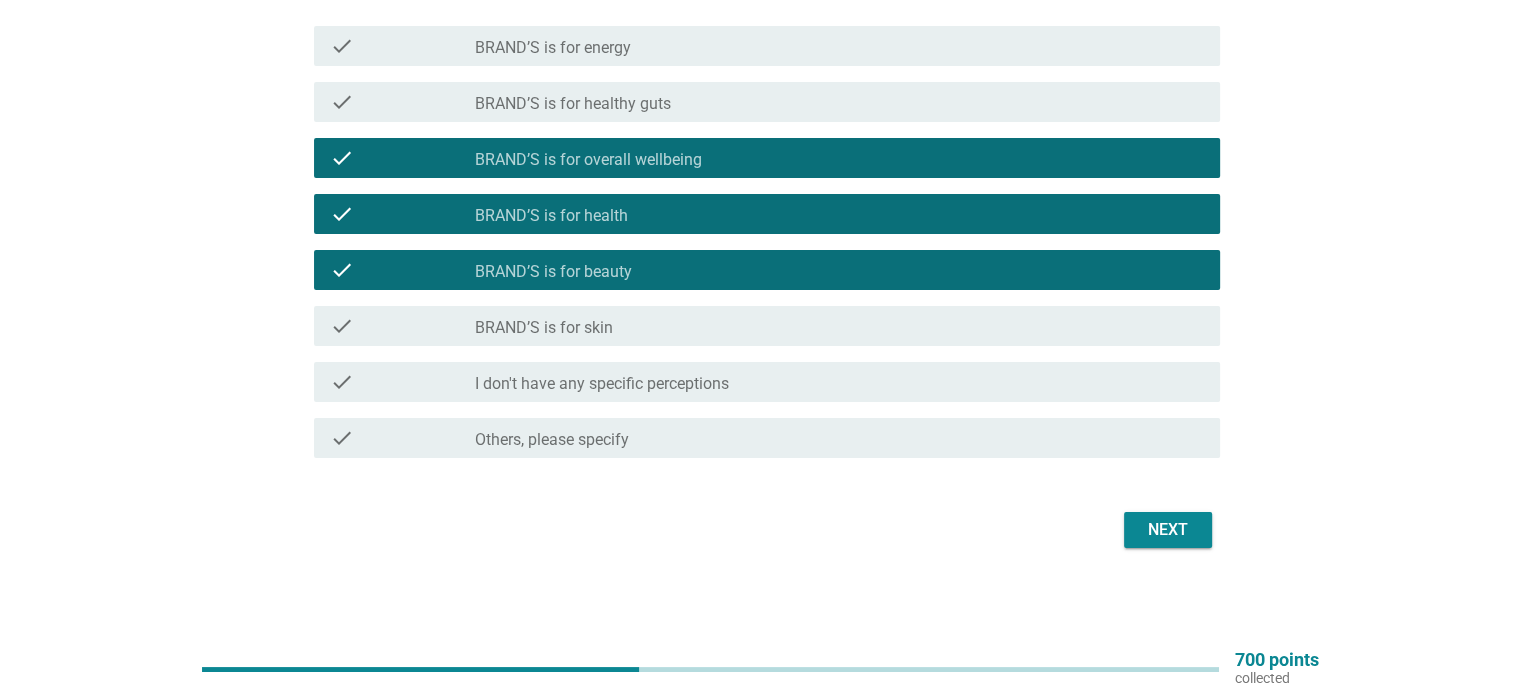 click on "Next" at bounding box center [1168, 530] 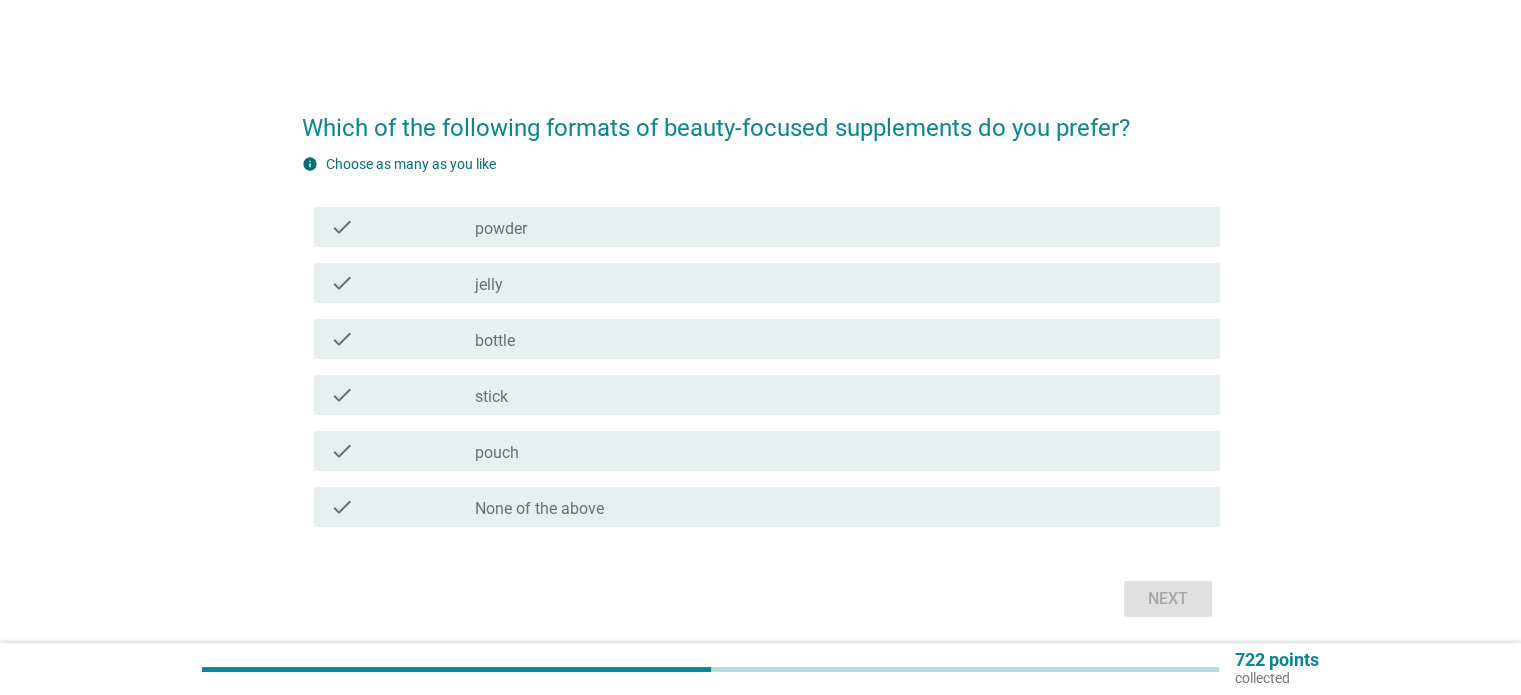 scroll, scrollTop: 0, scrollLeft: 0, axis: both 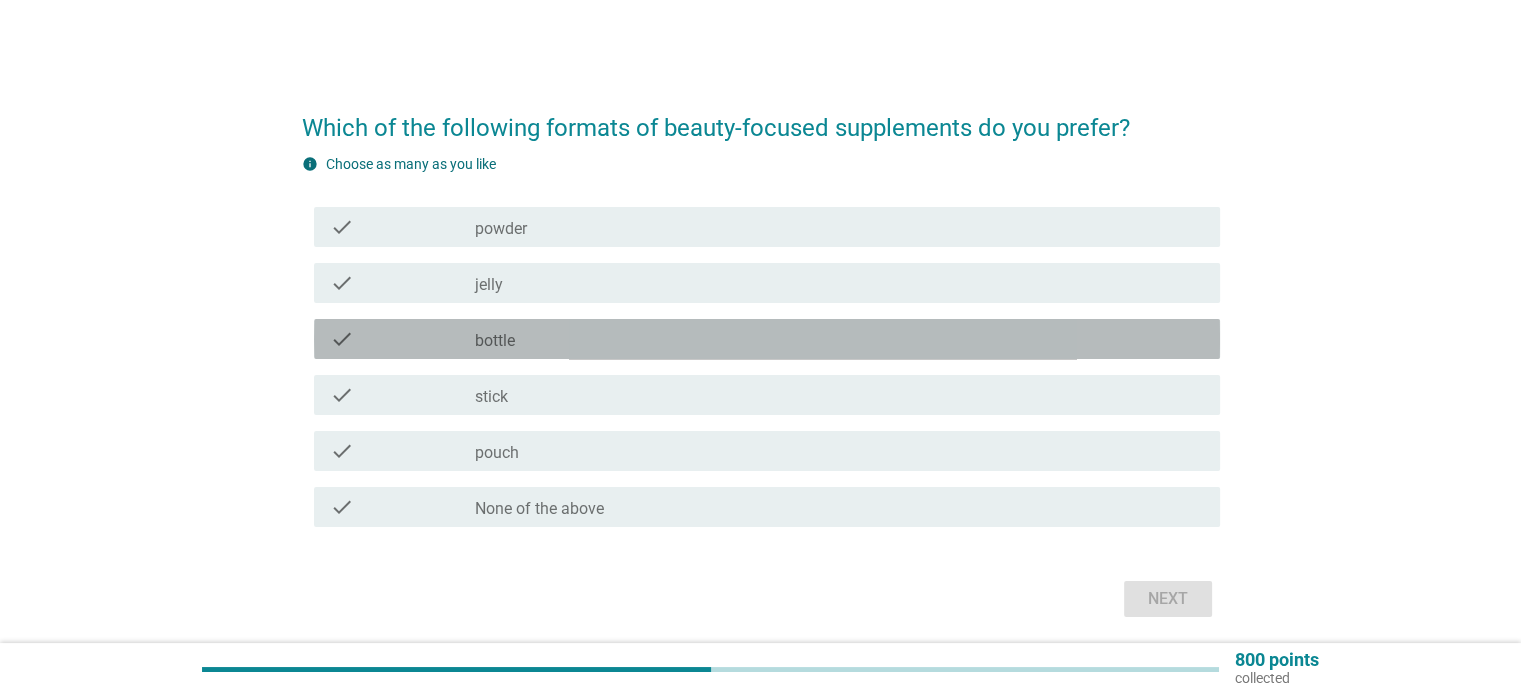 click on "check_box_outline_blank bottle" at bounding box center (839, 339) 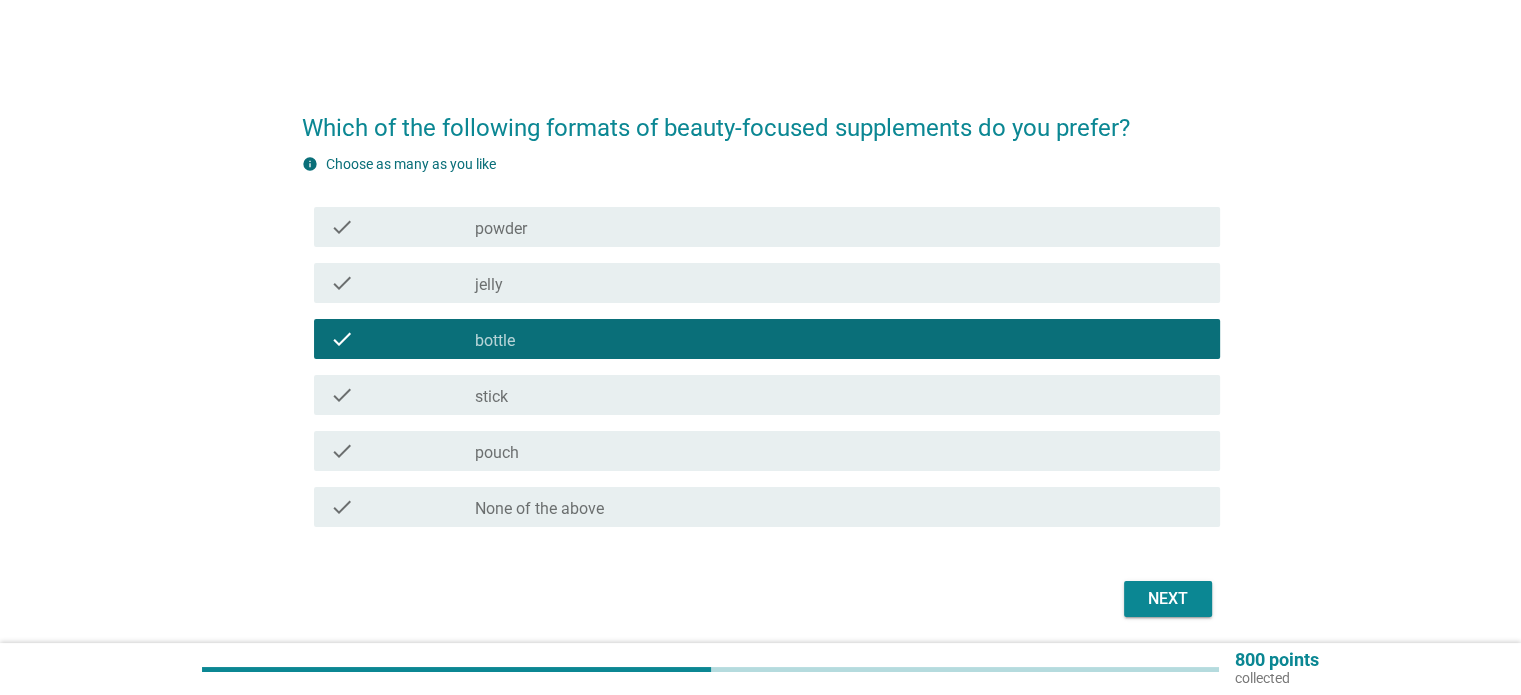 click on "check_box_outline_blank jelly" at bounding box center (839, 283) 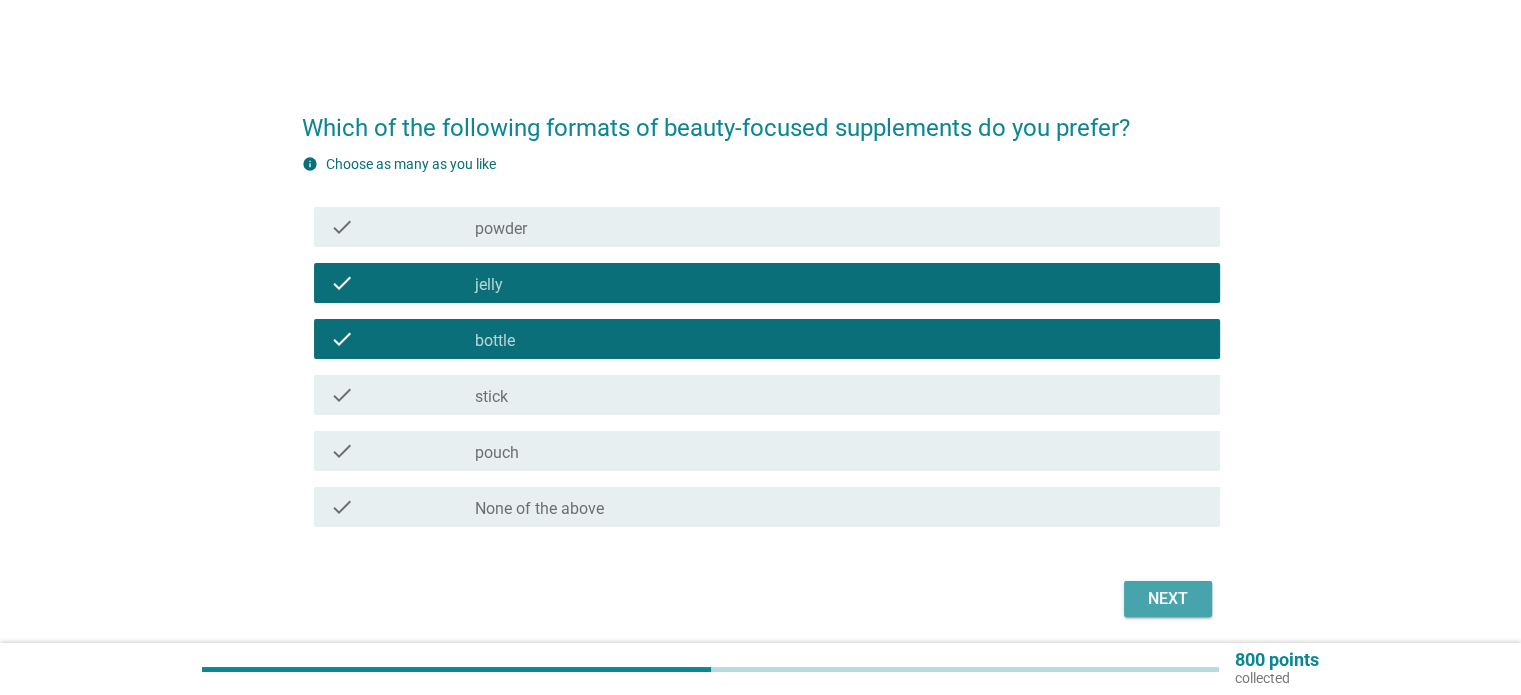 click on "Next" at bounding box center (1168, 599) 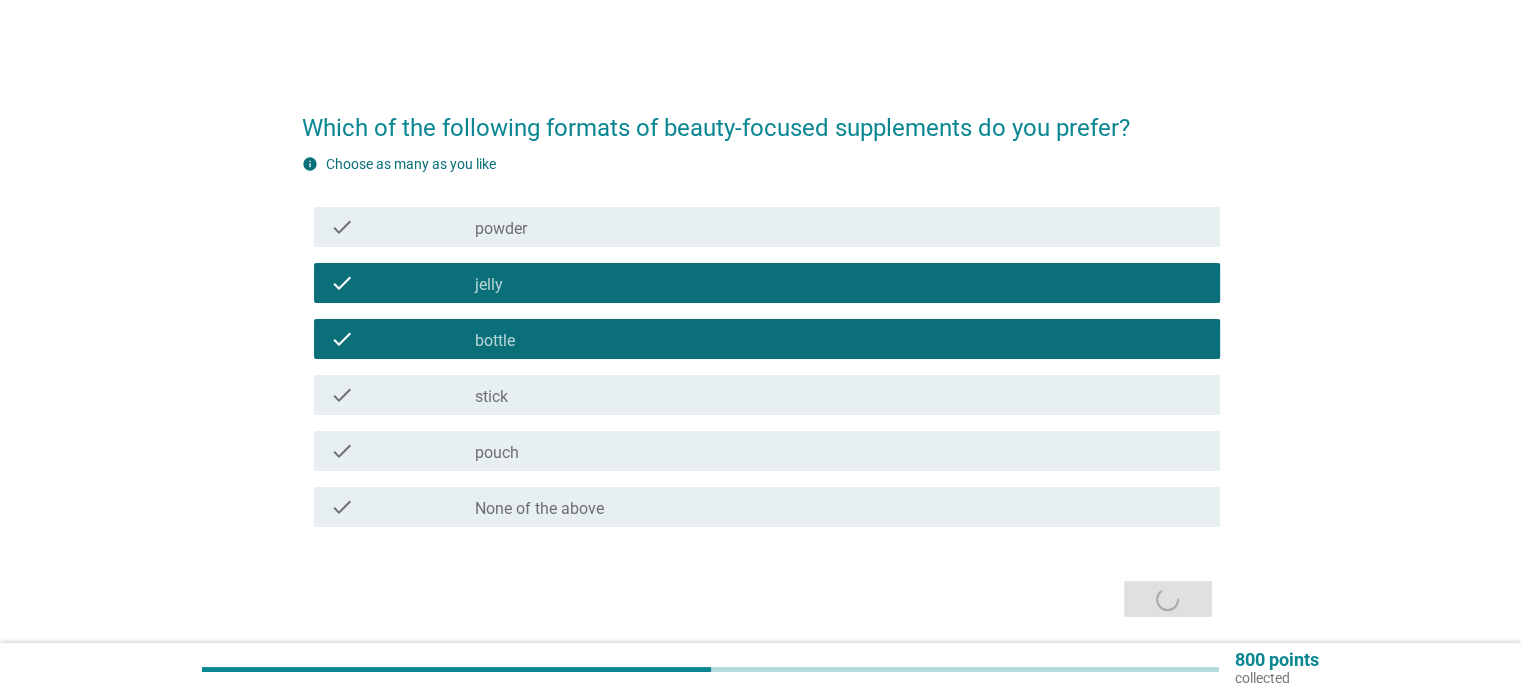 scroll, scrollTop: 0, scrollLeft: 0, axis: both 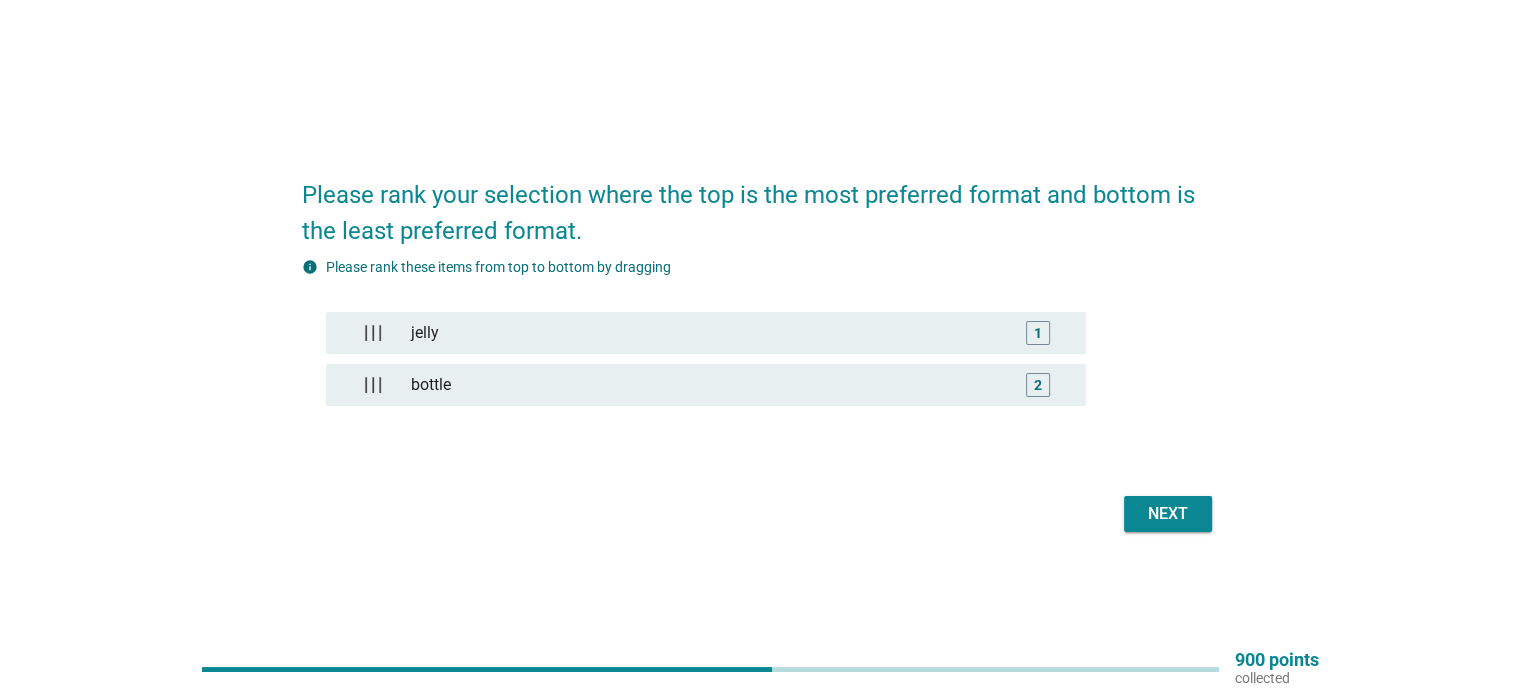 click on "Next" at bounding box center (1168, 514) 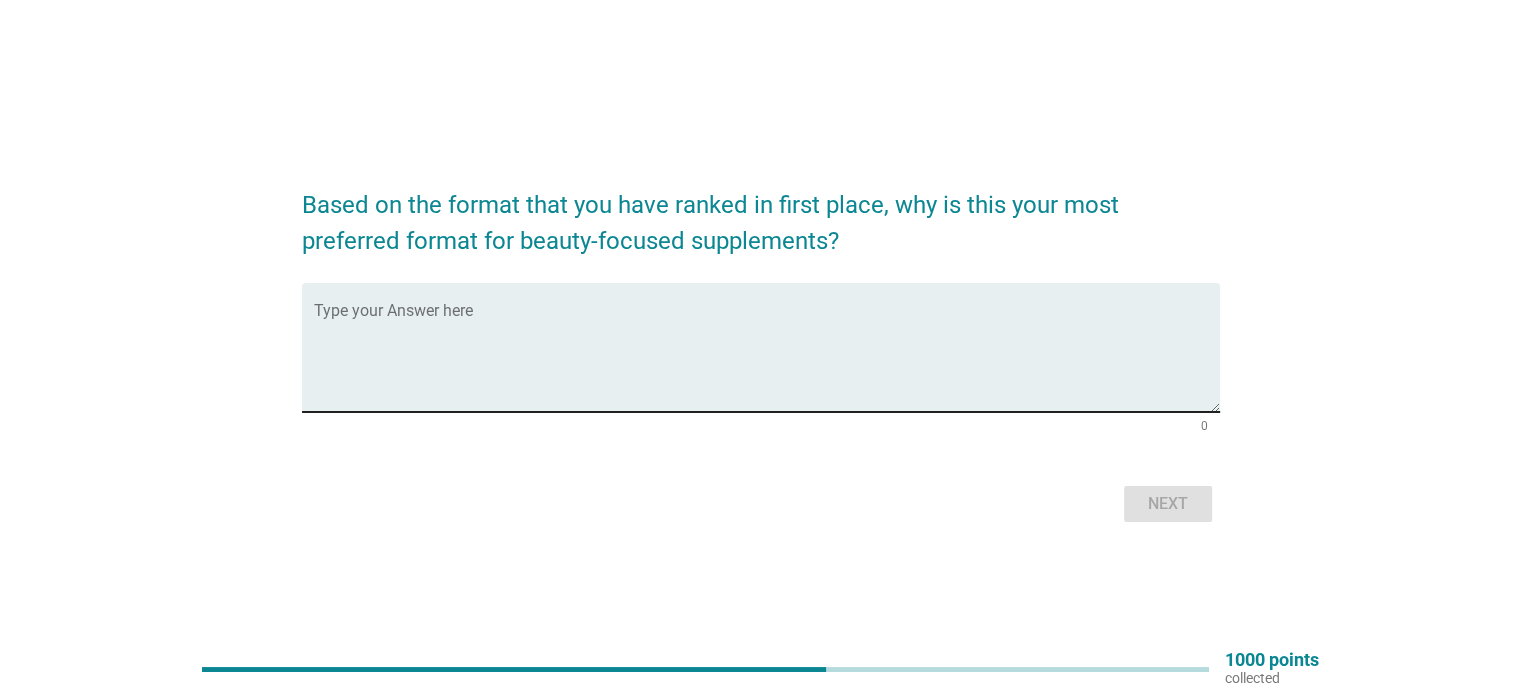click at bounding box center (767, 359) 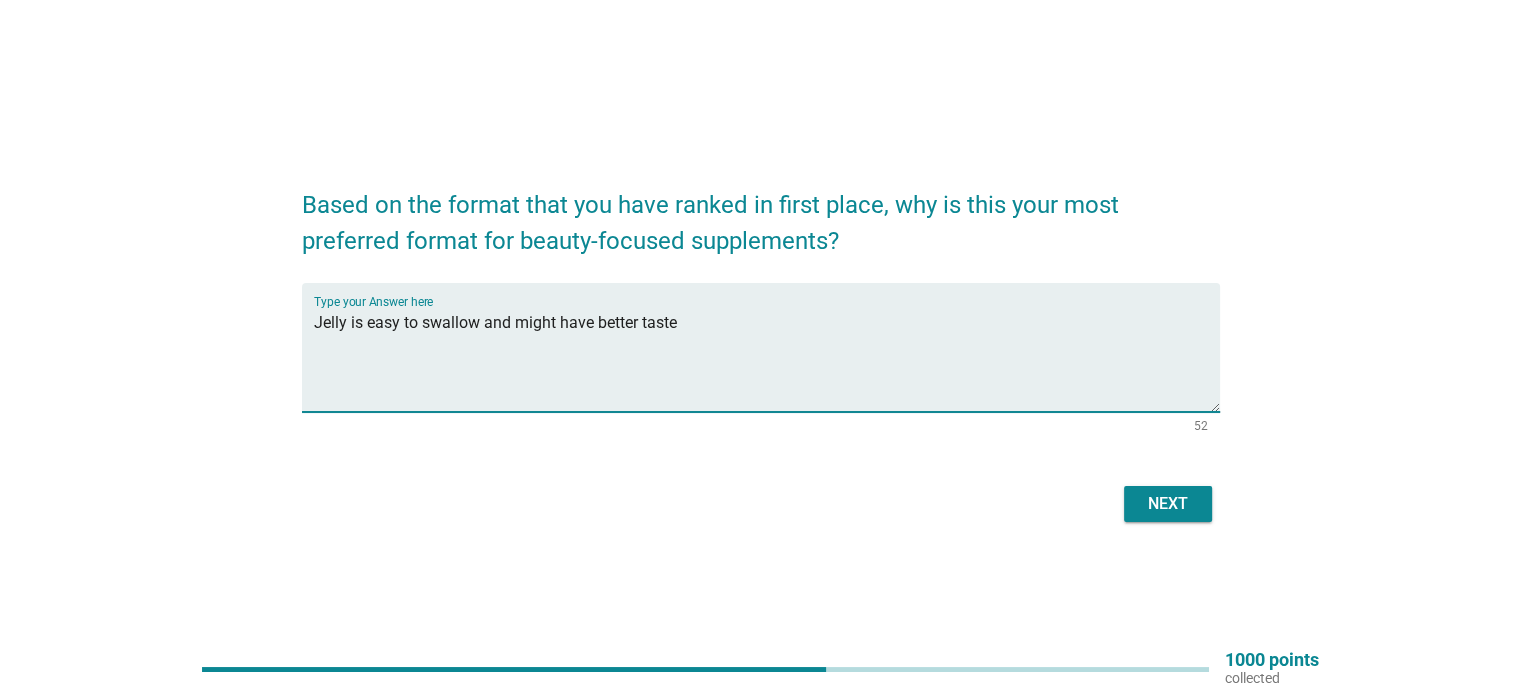 type on "Jelly is easy to swallow and might have better taste" 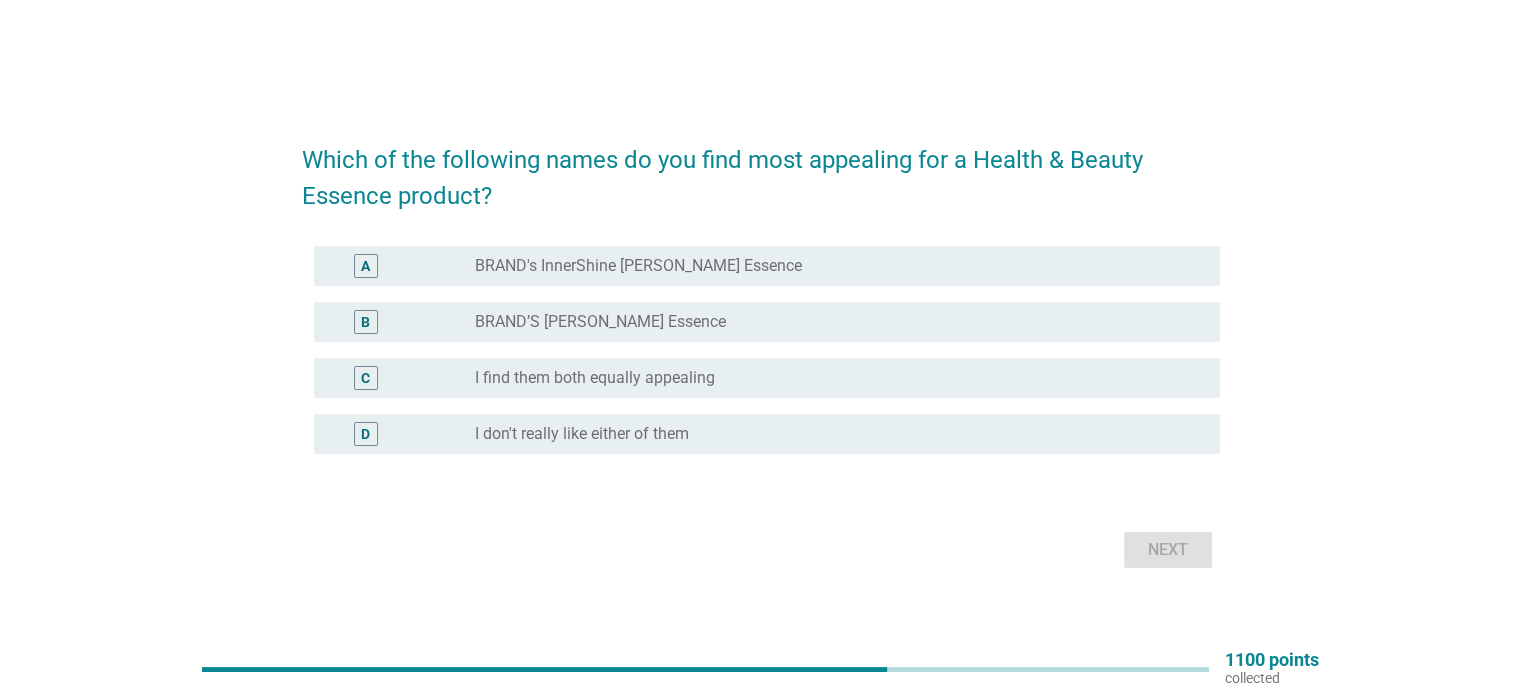 drag, startPoint x: 622, startPoint y: 325, endPoint x: 624, endPoint y: 263, distance: 62.03225 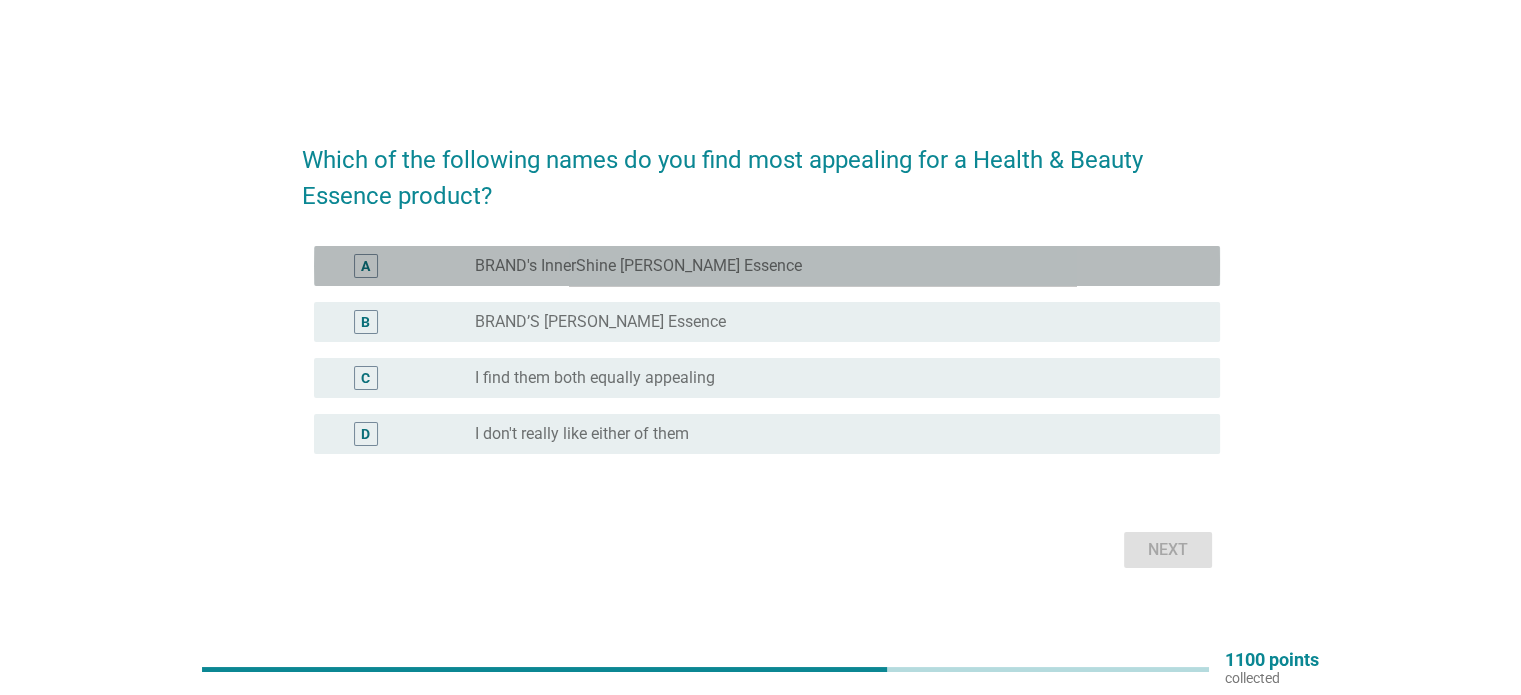 click on "BRAND's InnerShine [PERSON_NAME] Essence" at bounding box center [638, 266] 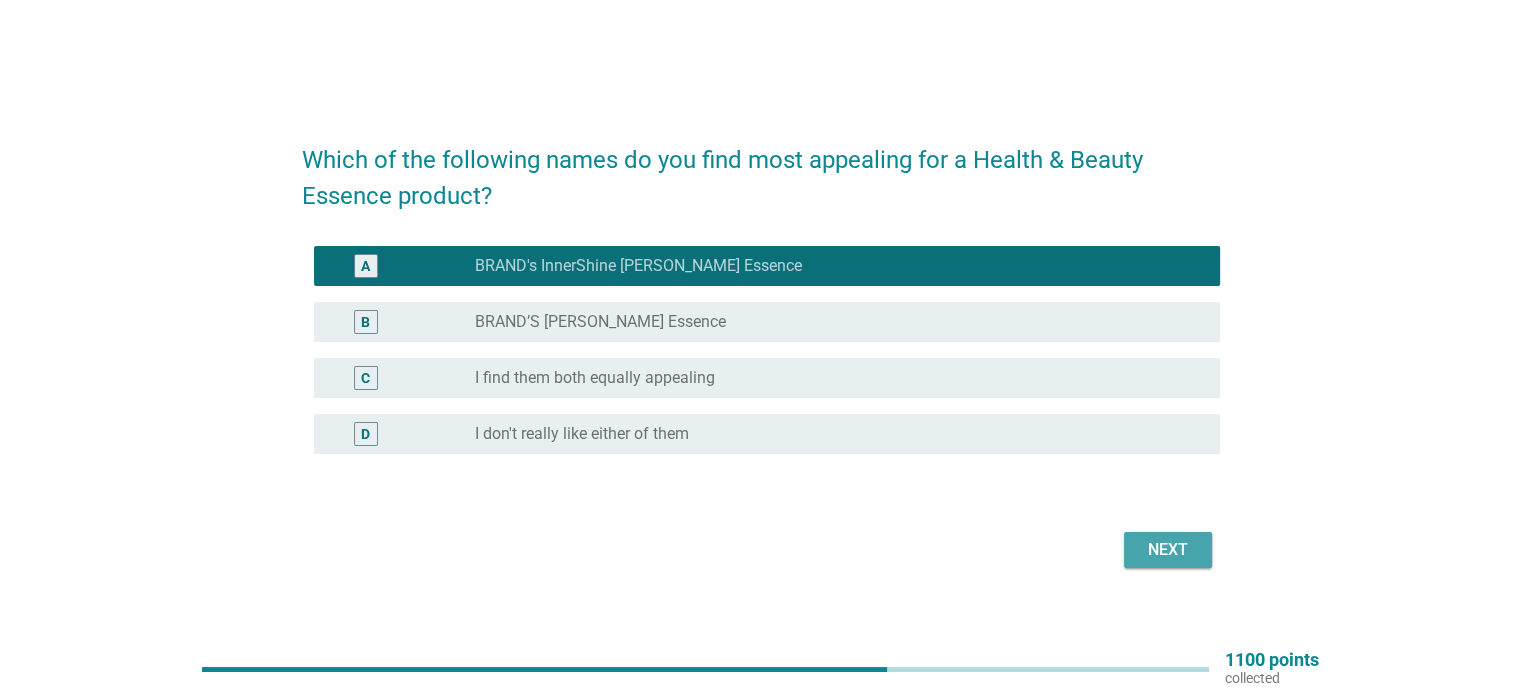 click on "Next" at bounding box center [1168, 550] 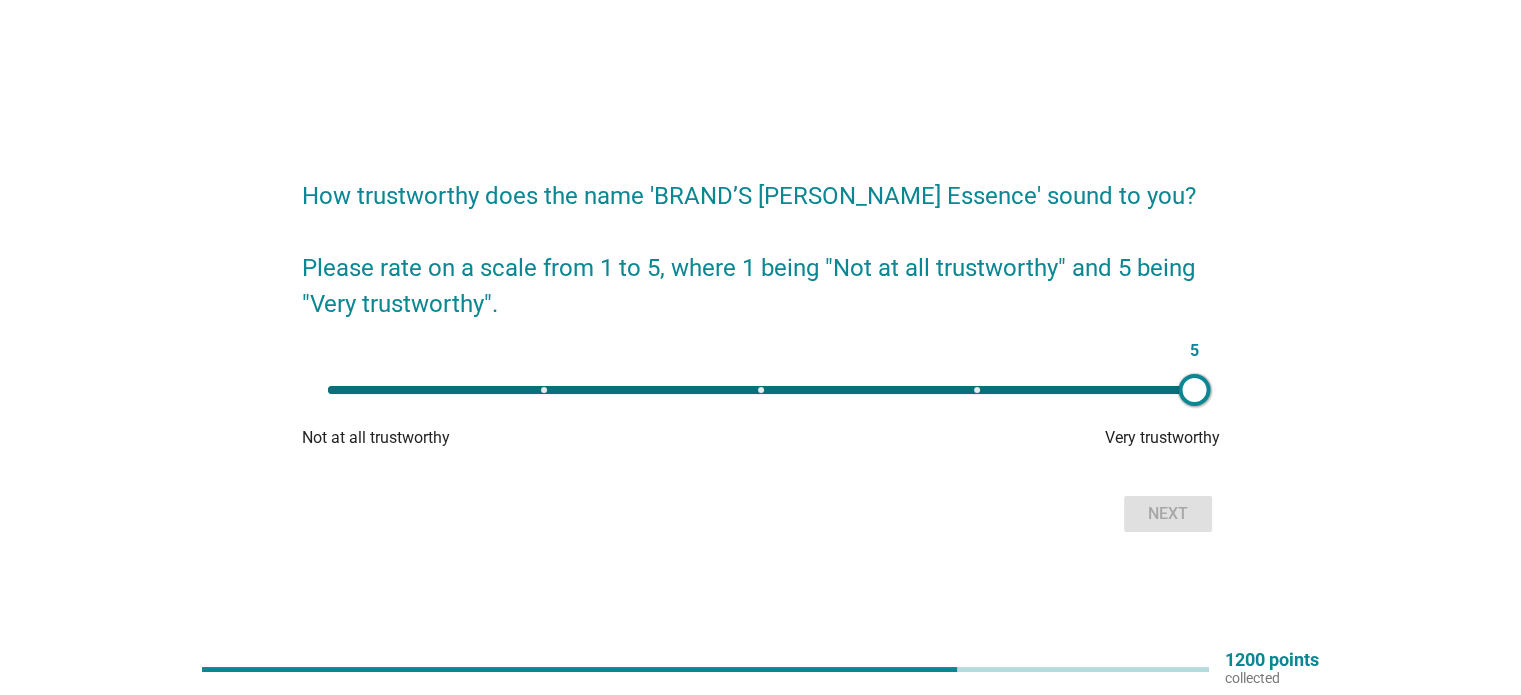 drag, startPoint x: 323, startPoint y: 388, endPoint x: 1228, endPoint y: 400, distance: 905.0795 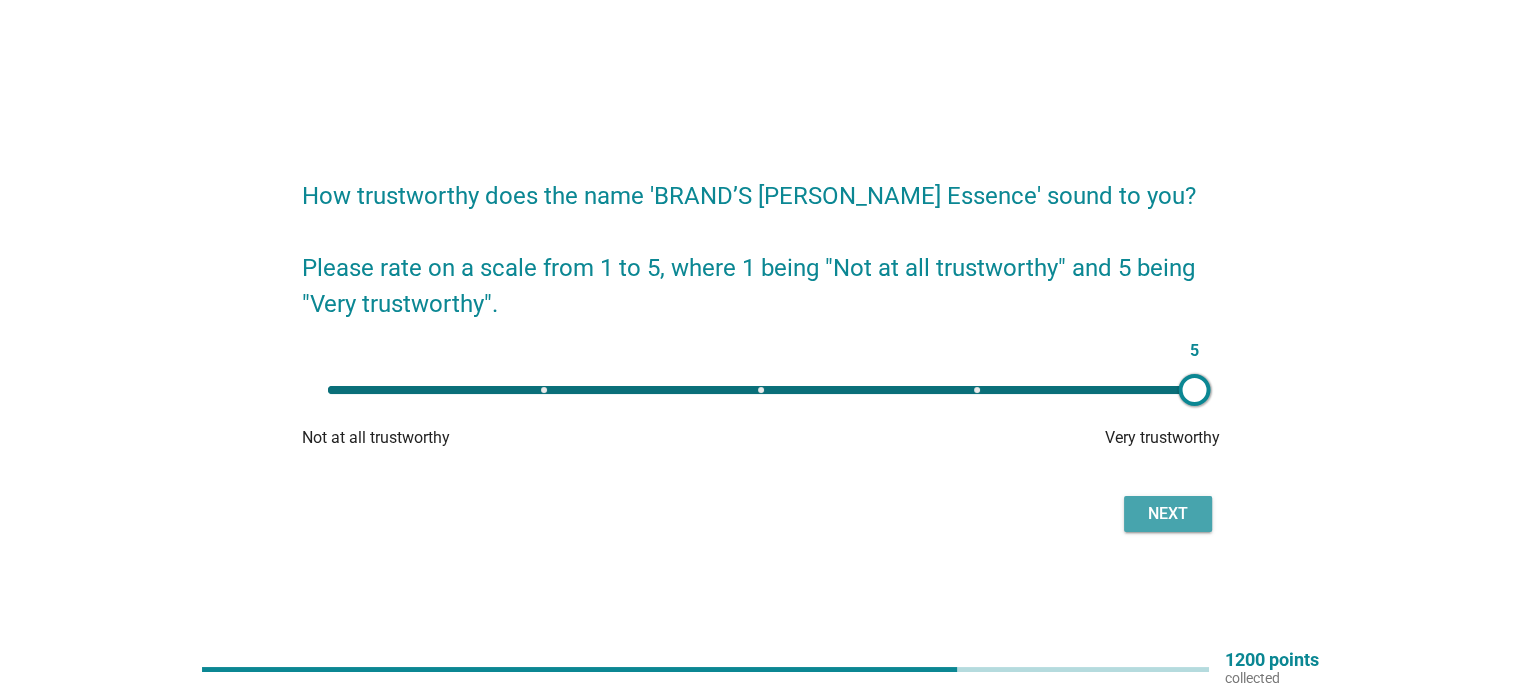 click on "Next" at bounding box center (1168, 514) 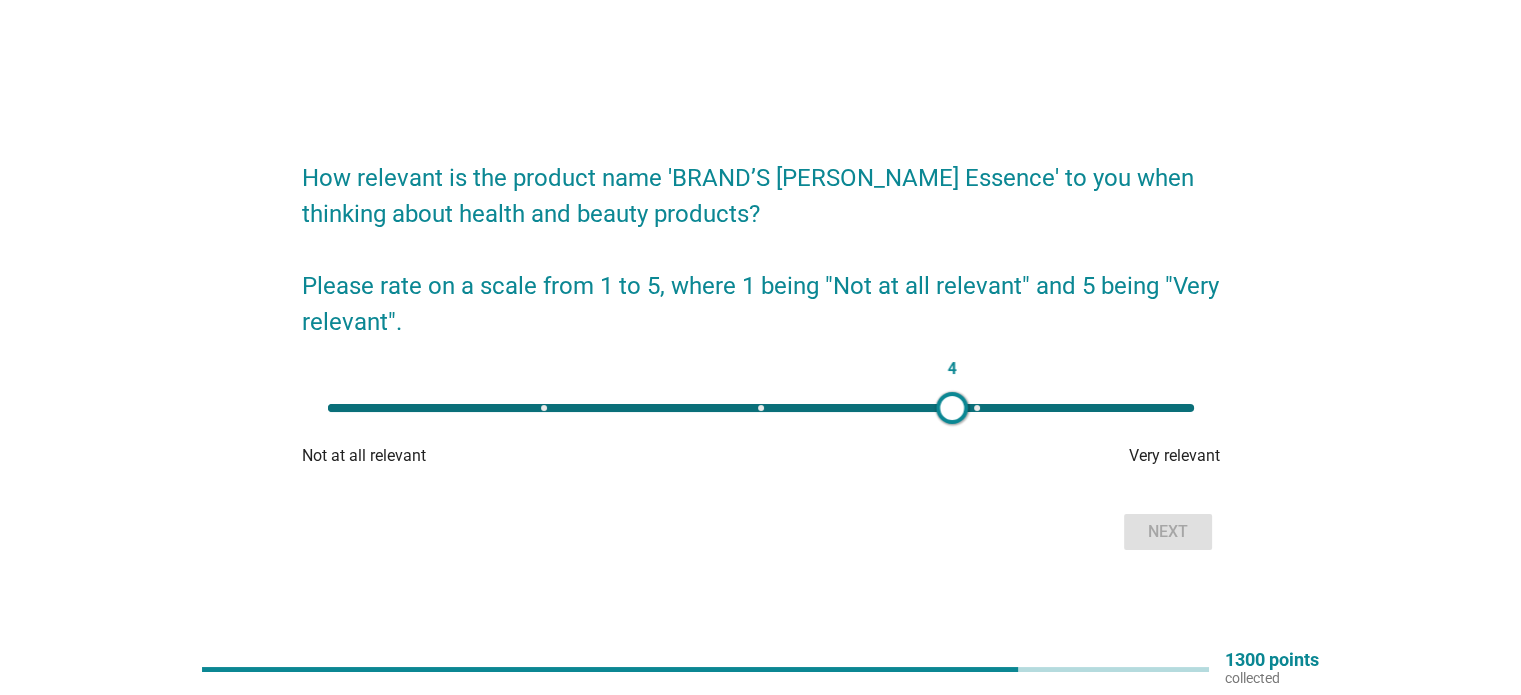 type on "5" 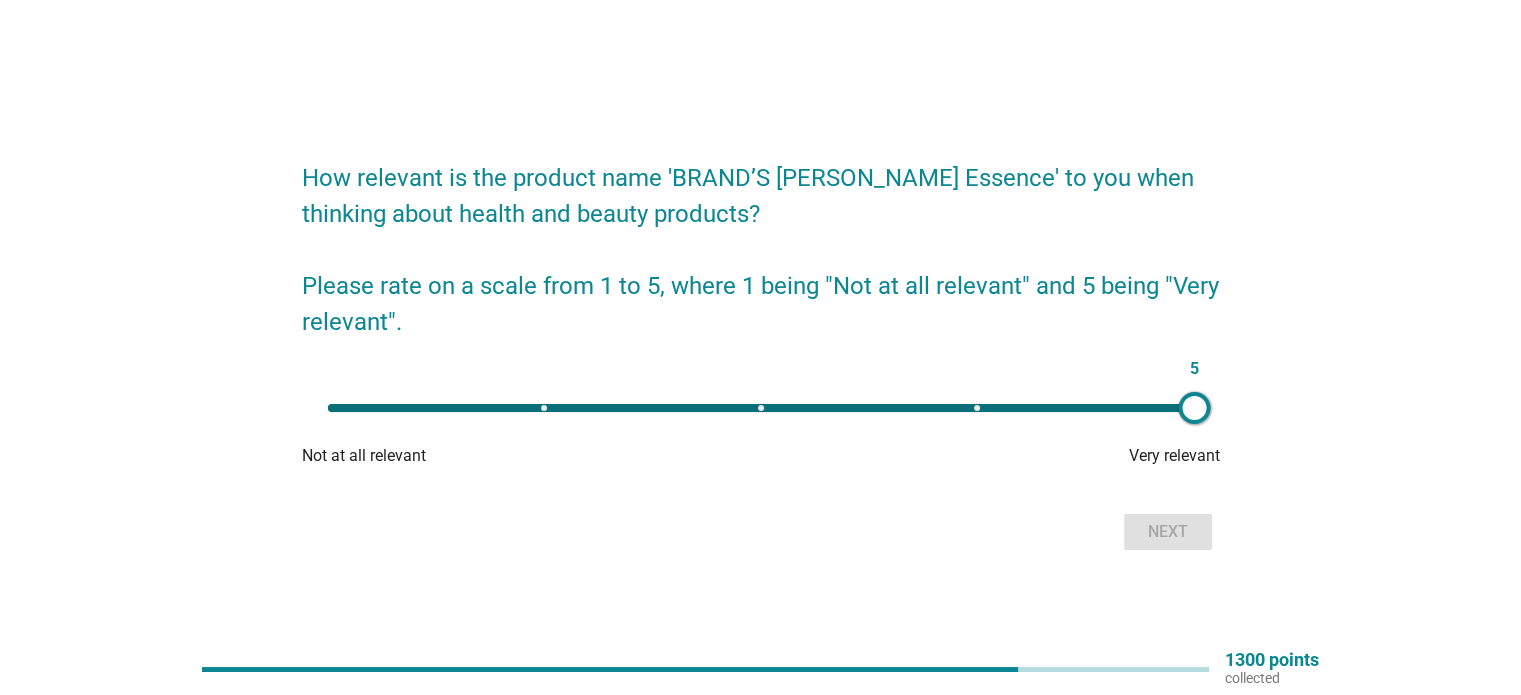 drag, startPoint x: 320, startPoint y: 406, endPoint x: 1252, endPoint y: 429, distance: 932.28375 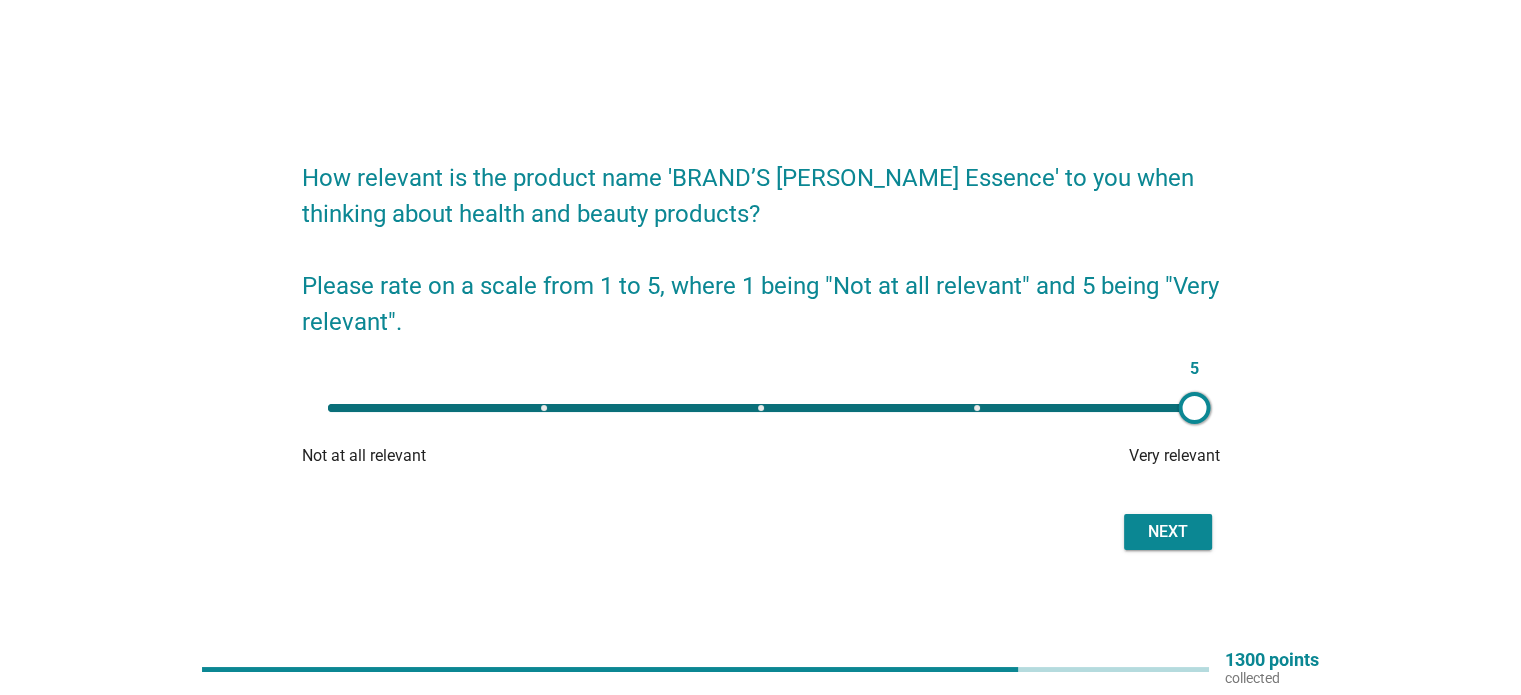 click on "Next" at bounding box center [1168, 532] 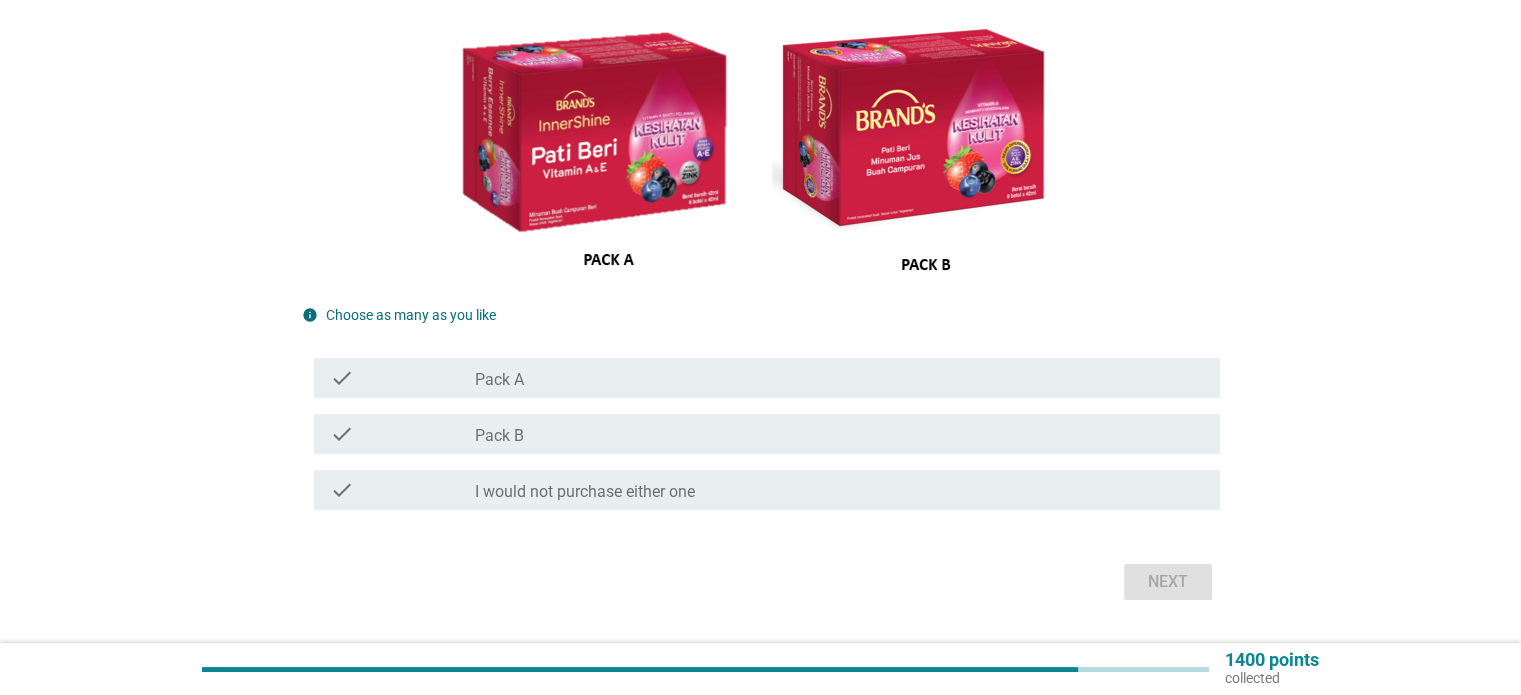scroll, scrollTop: 200, scrollLeft: 0, axis: vertical 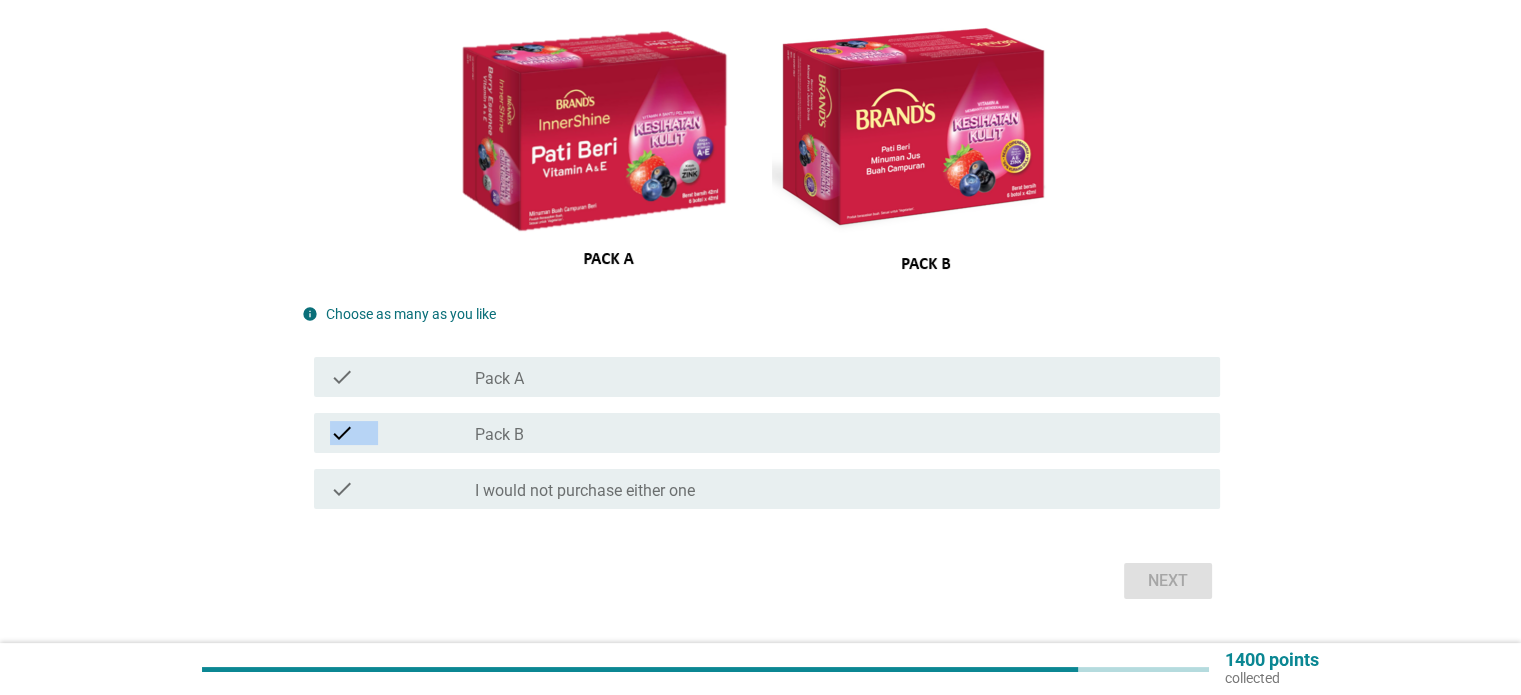 drag, startPoint x: 560, startPoint y: 427, endPoint x: 564, endPoint y: 388, distance: 39.20459 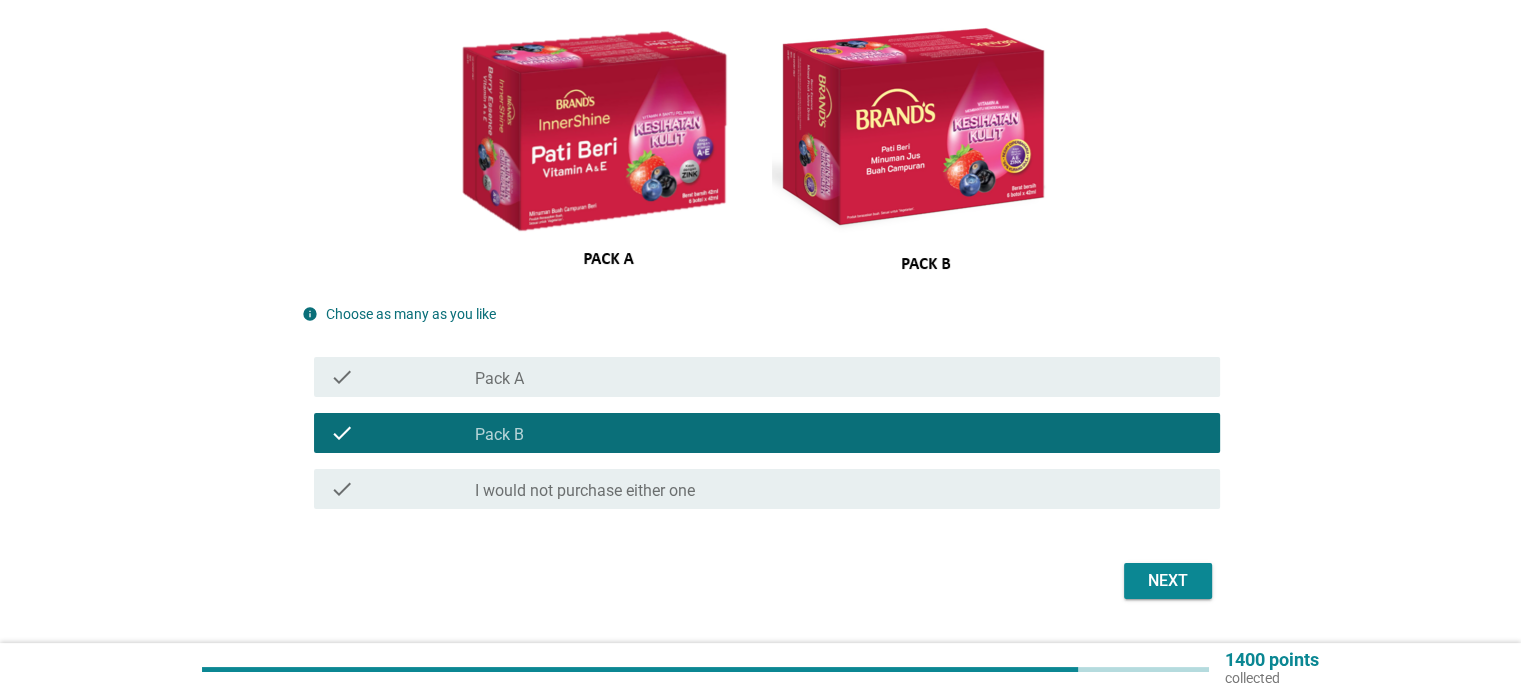 click on "Next" at bounding box center [1168, 581] 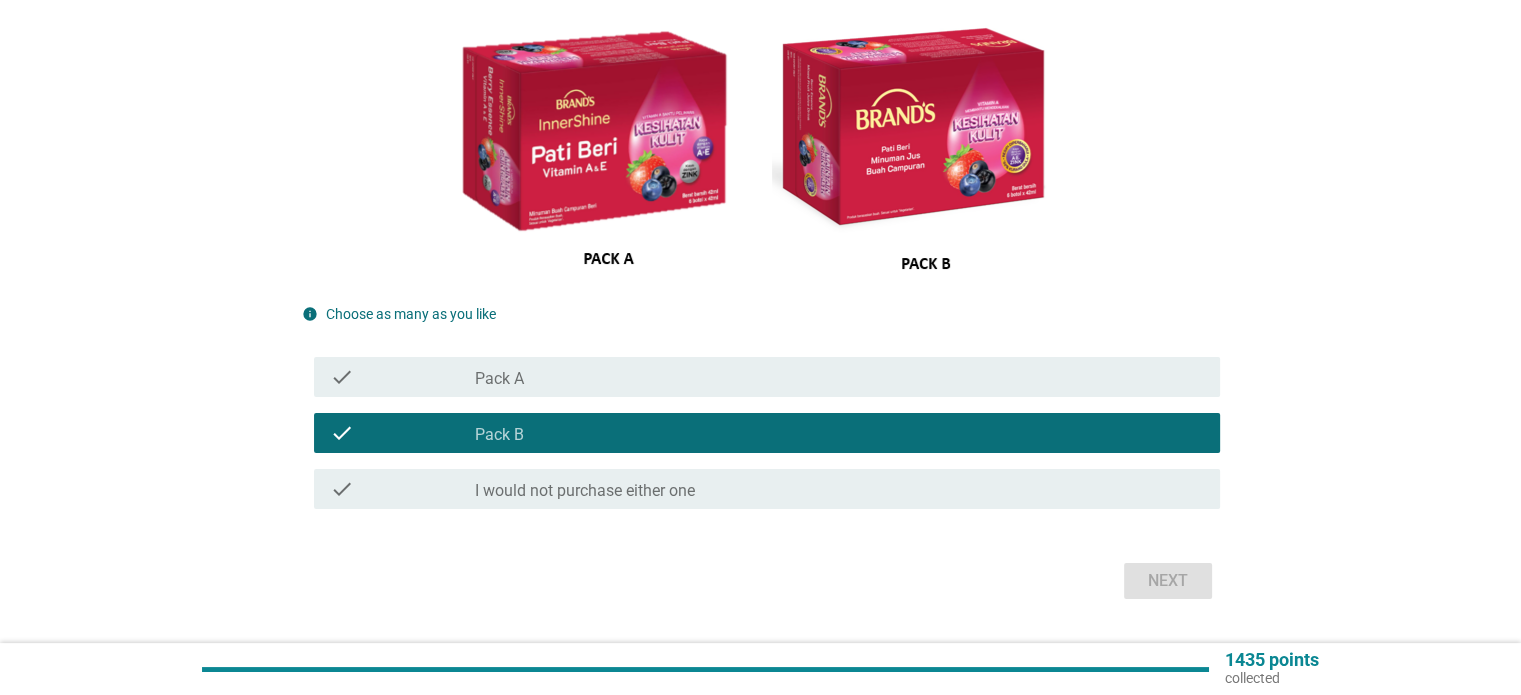 scroll, scrollTop: 0, scrollLeft: 0, axis: both 